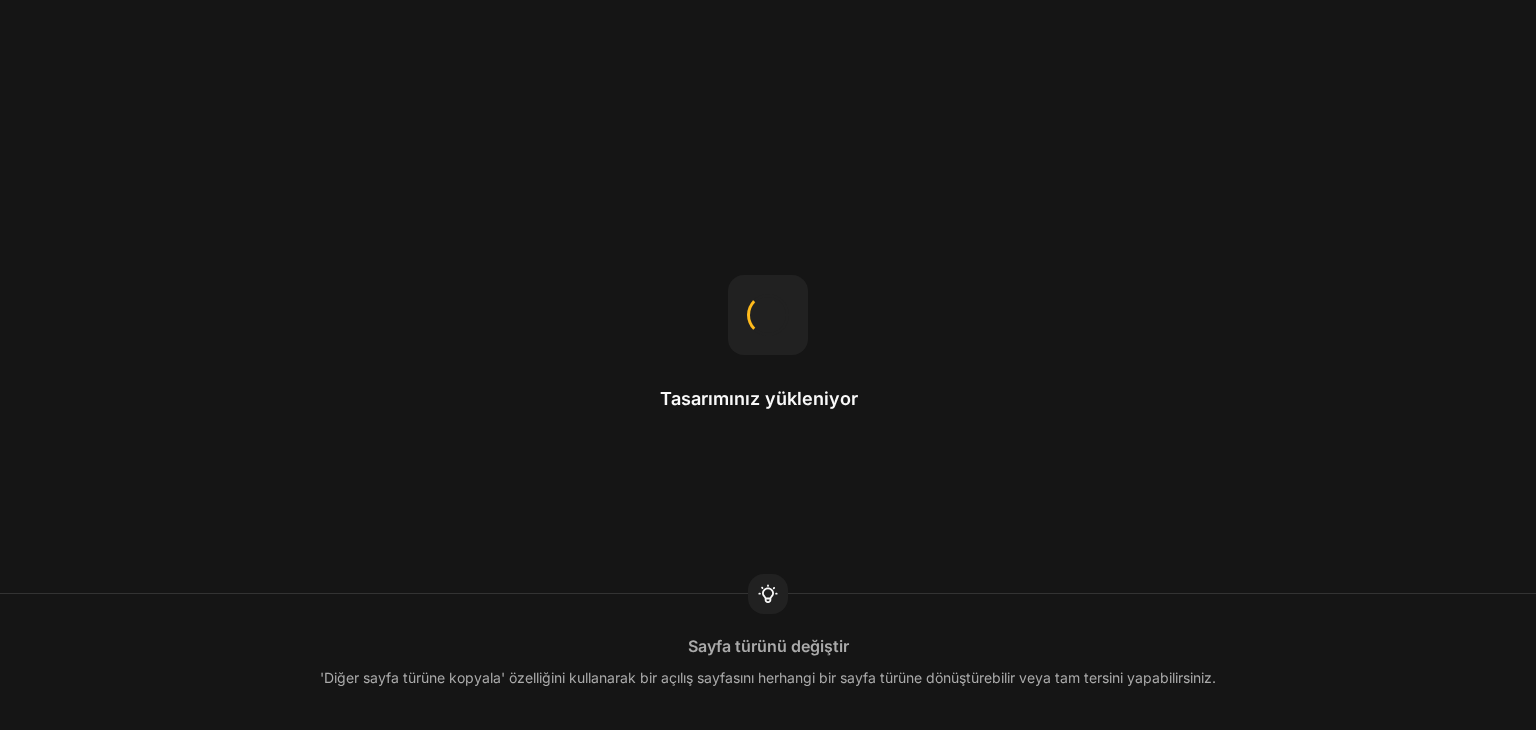 scroll, scrollTop: 0, scrollLeft: 0, axis: both 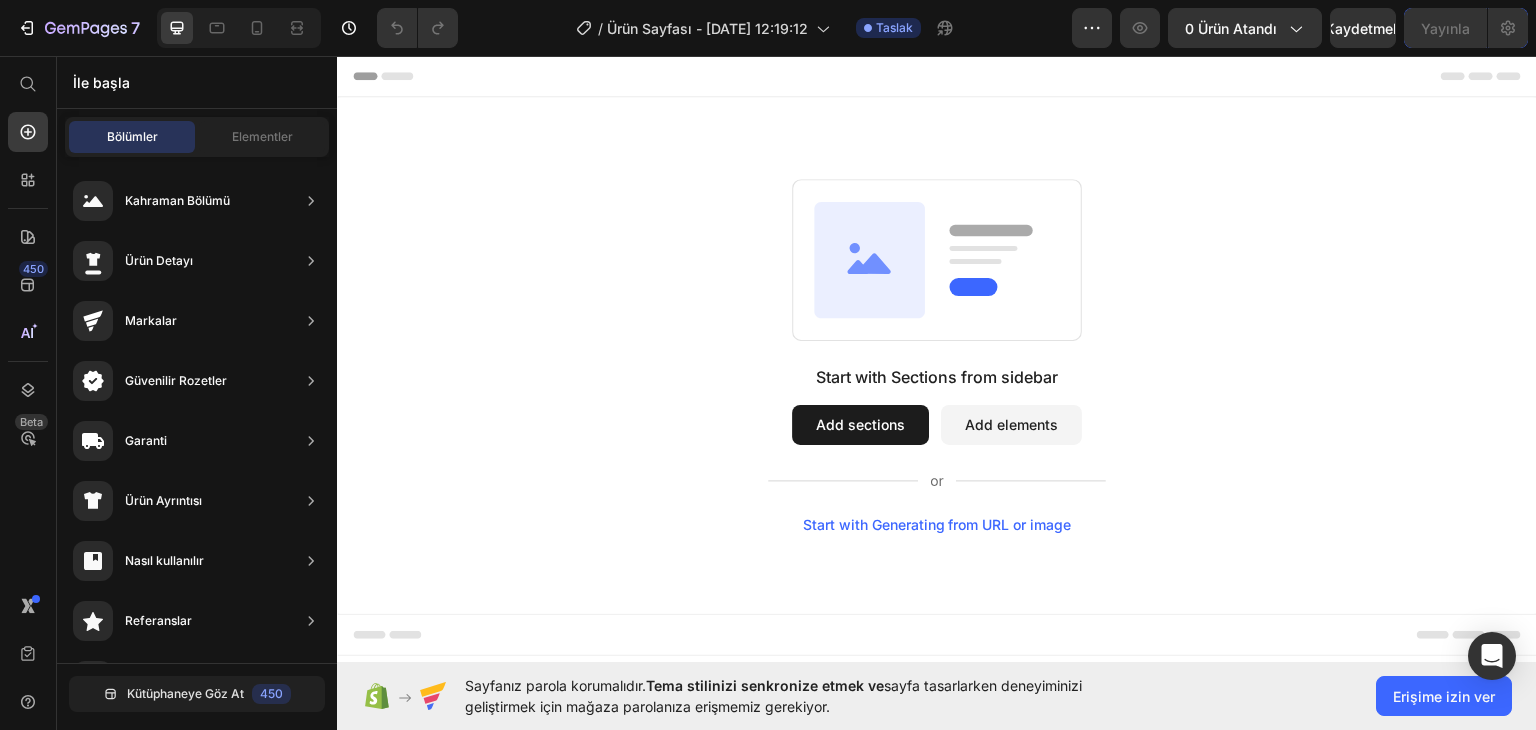 click on "Start with Generating from URL or image" at bounding box center [937, 524] 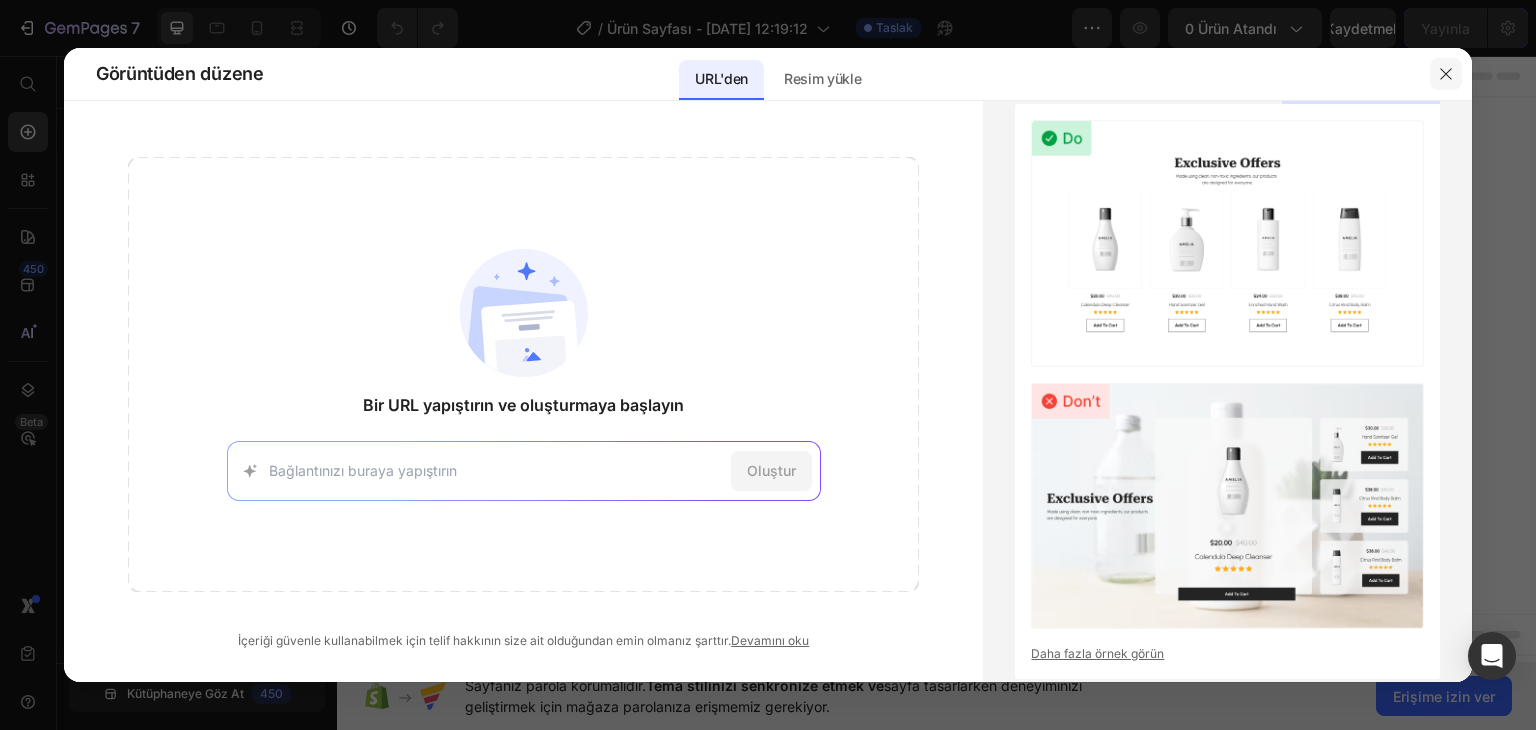 click 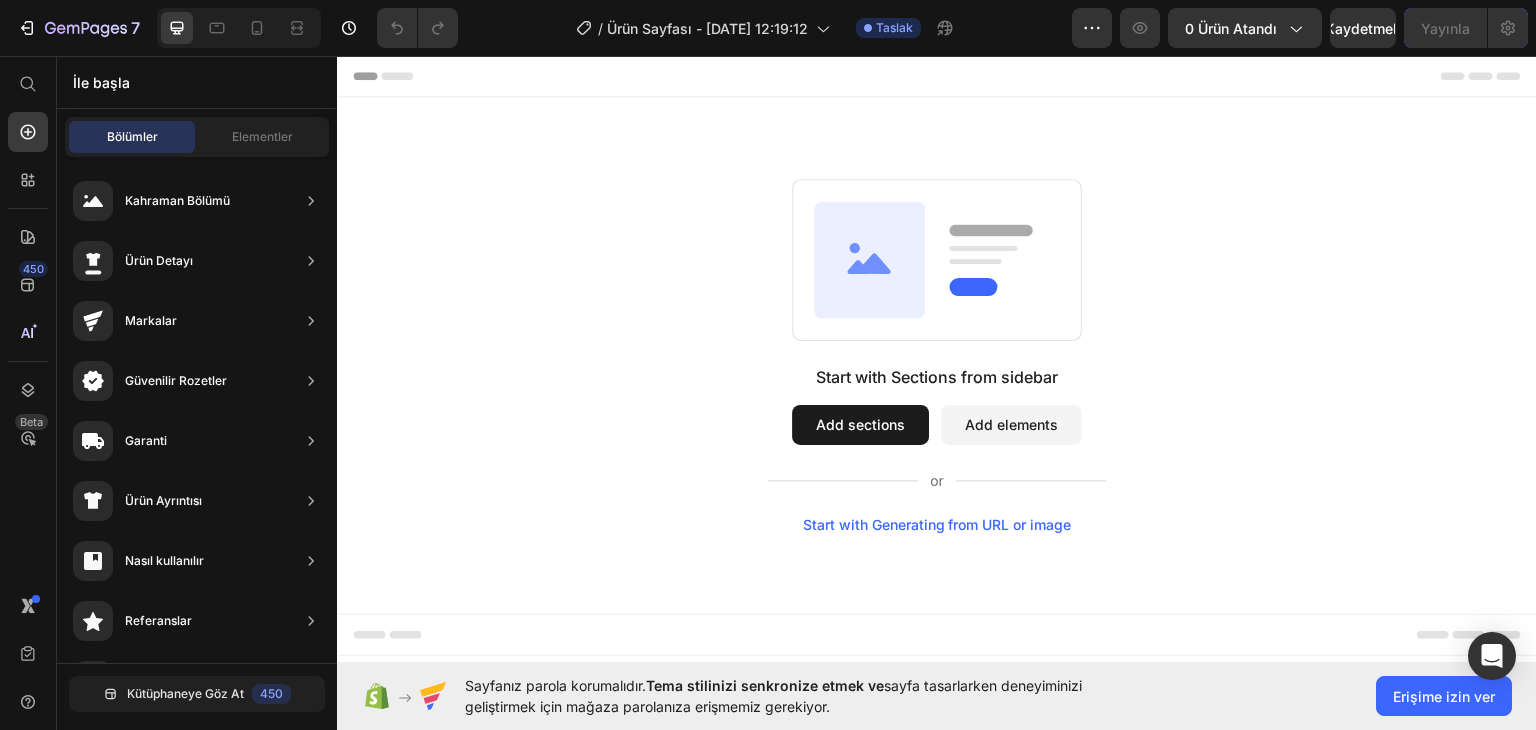 click on "Start with Generating from URL or image" at bounding box center [937, 524] 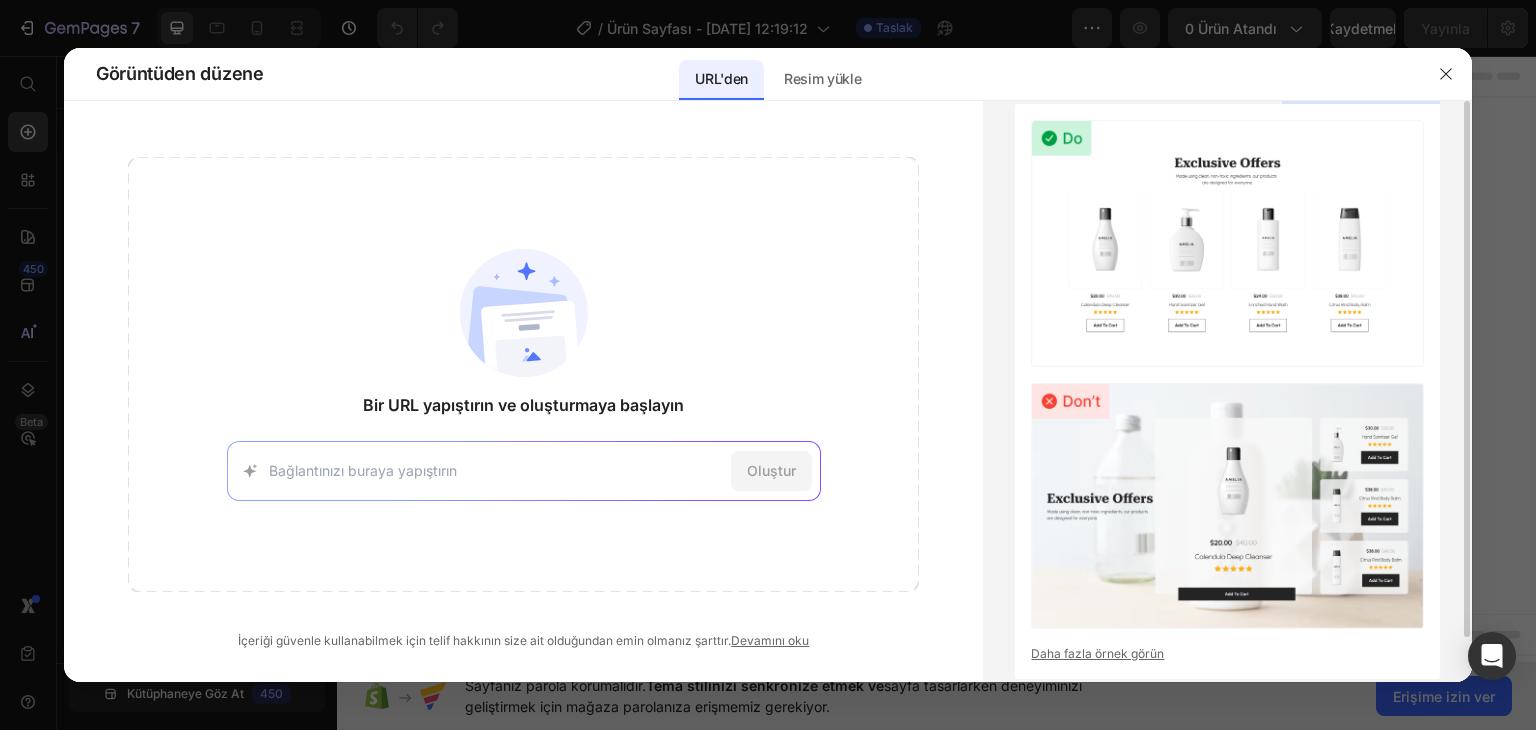 scroll, scrollTop: 48, scrollLeft: 0, axis: vertical 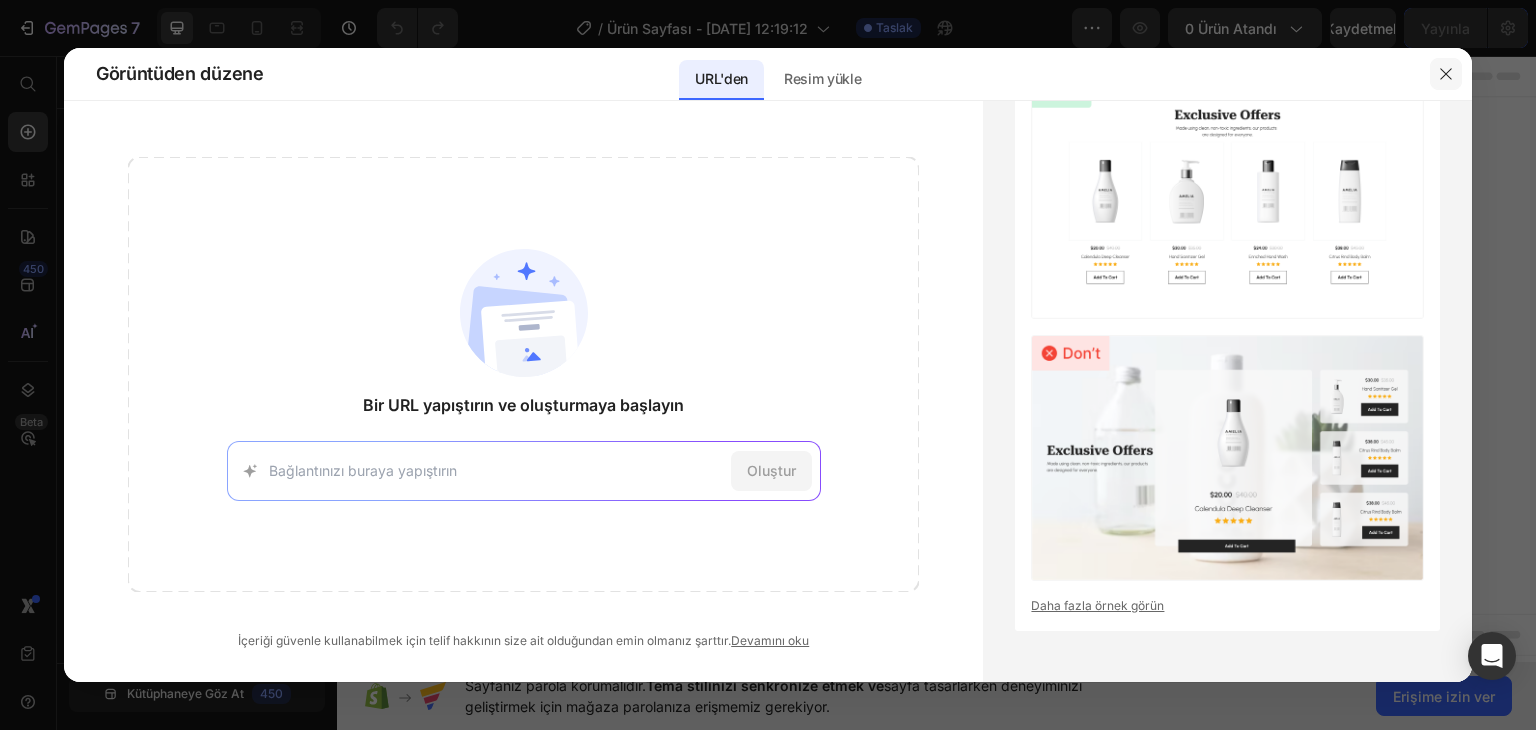 click 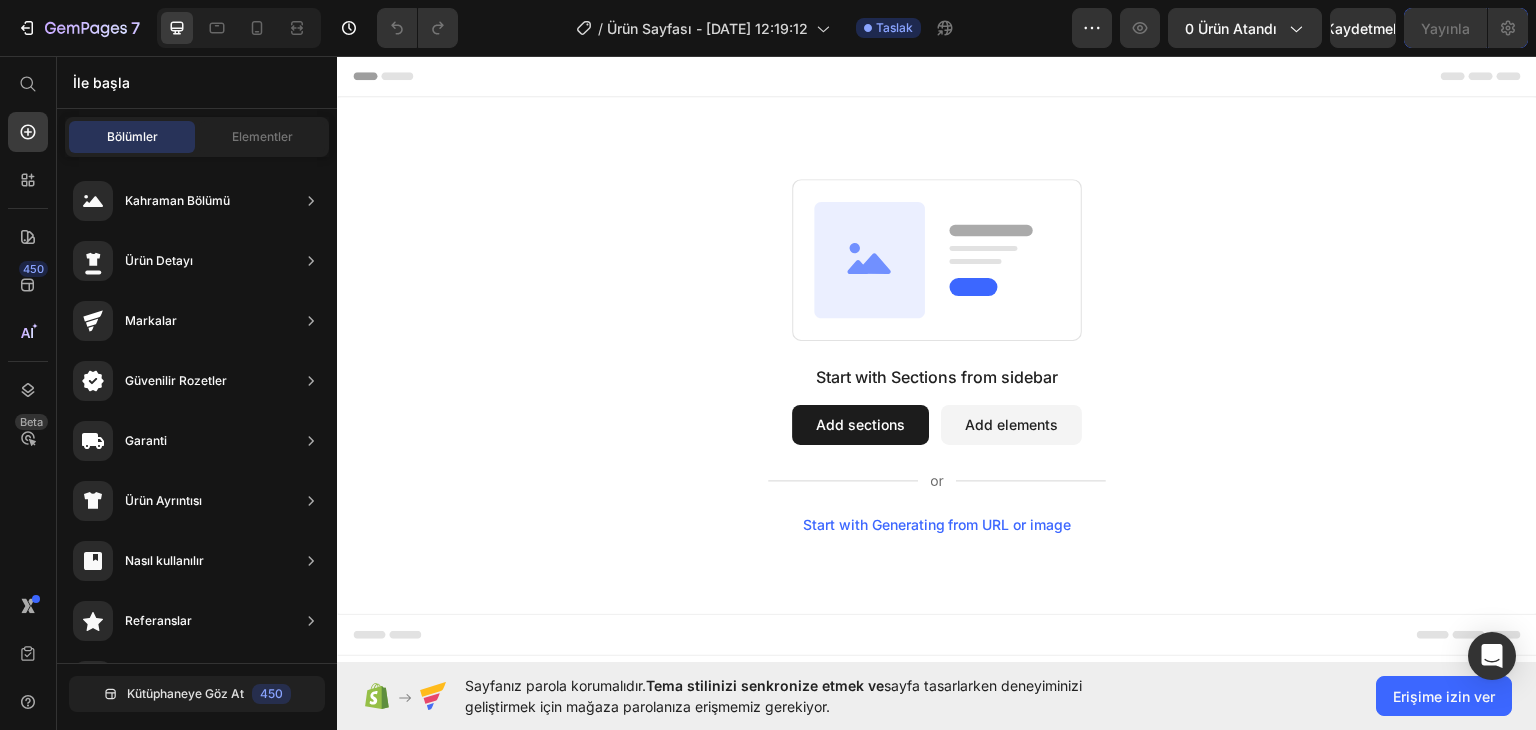 click on "Add sections" at bounding box center (860, 424) 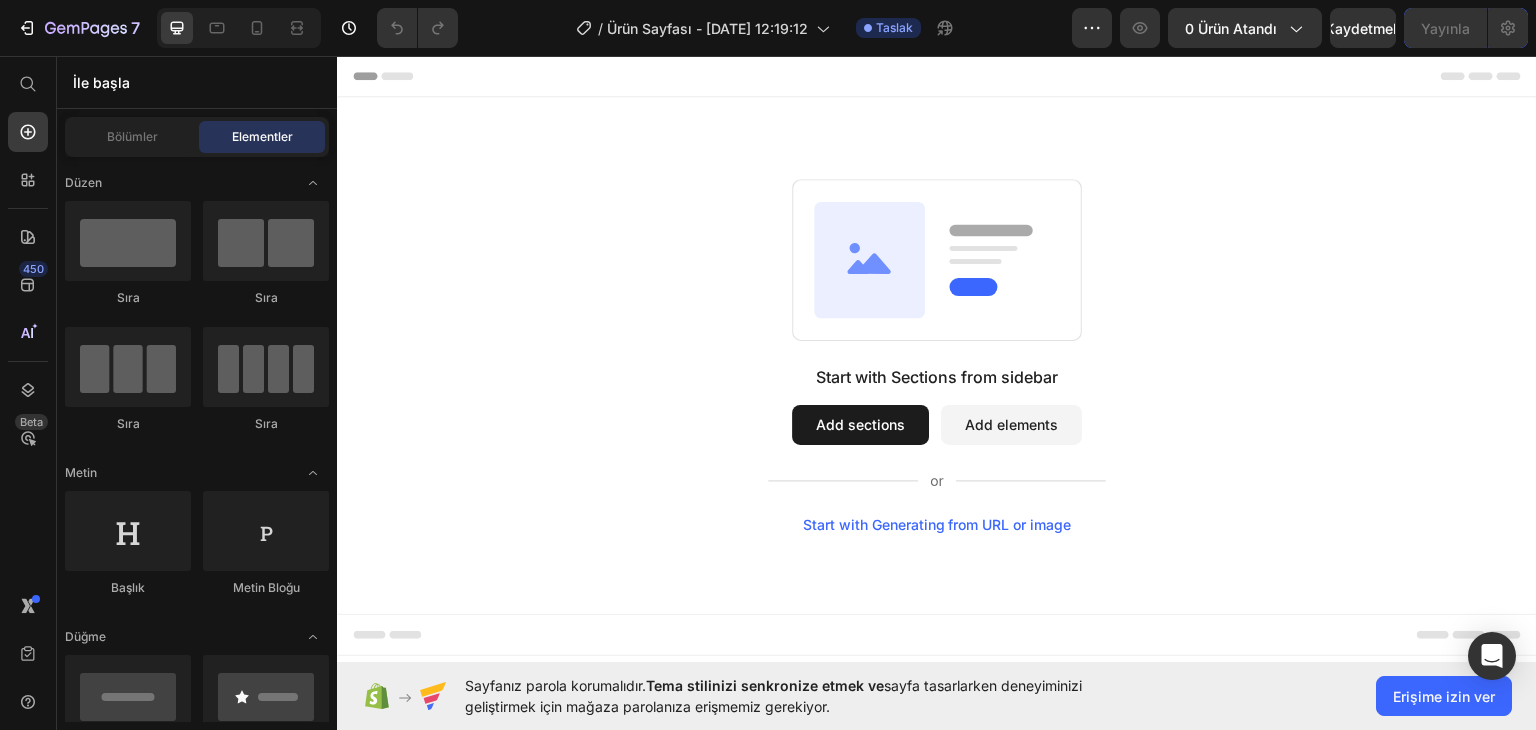 click on "Add sections" at bounding box center (860, 424) 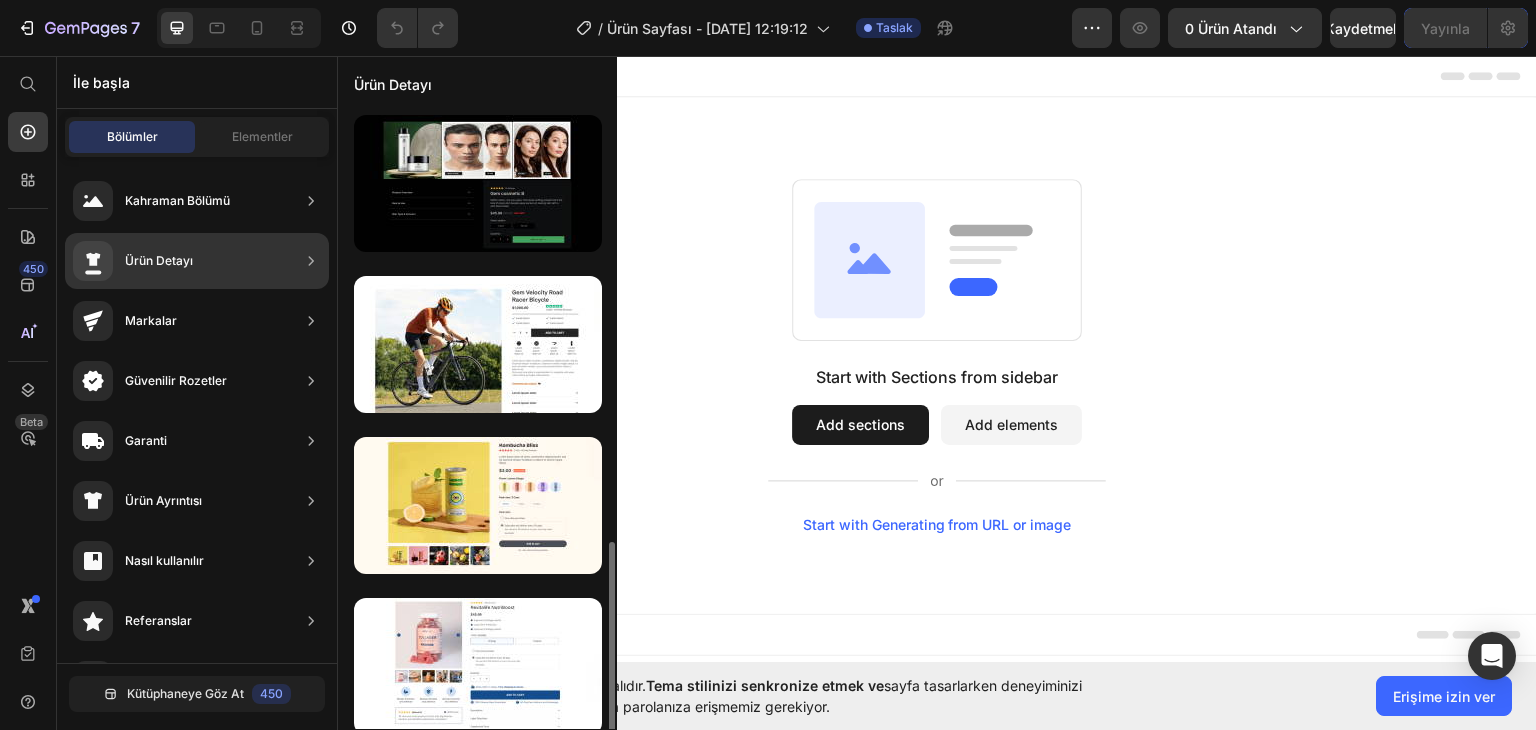 scroll, scrollTop: 776, scrollLeft: 0, axis: vertical 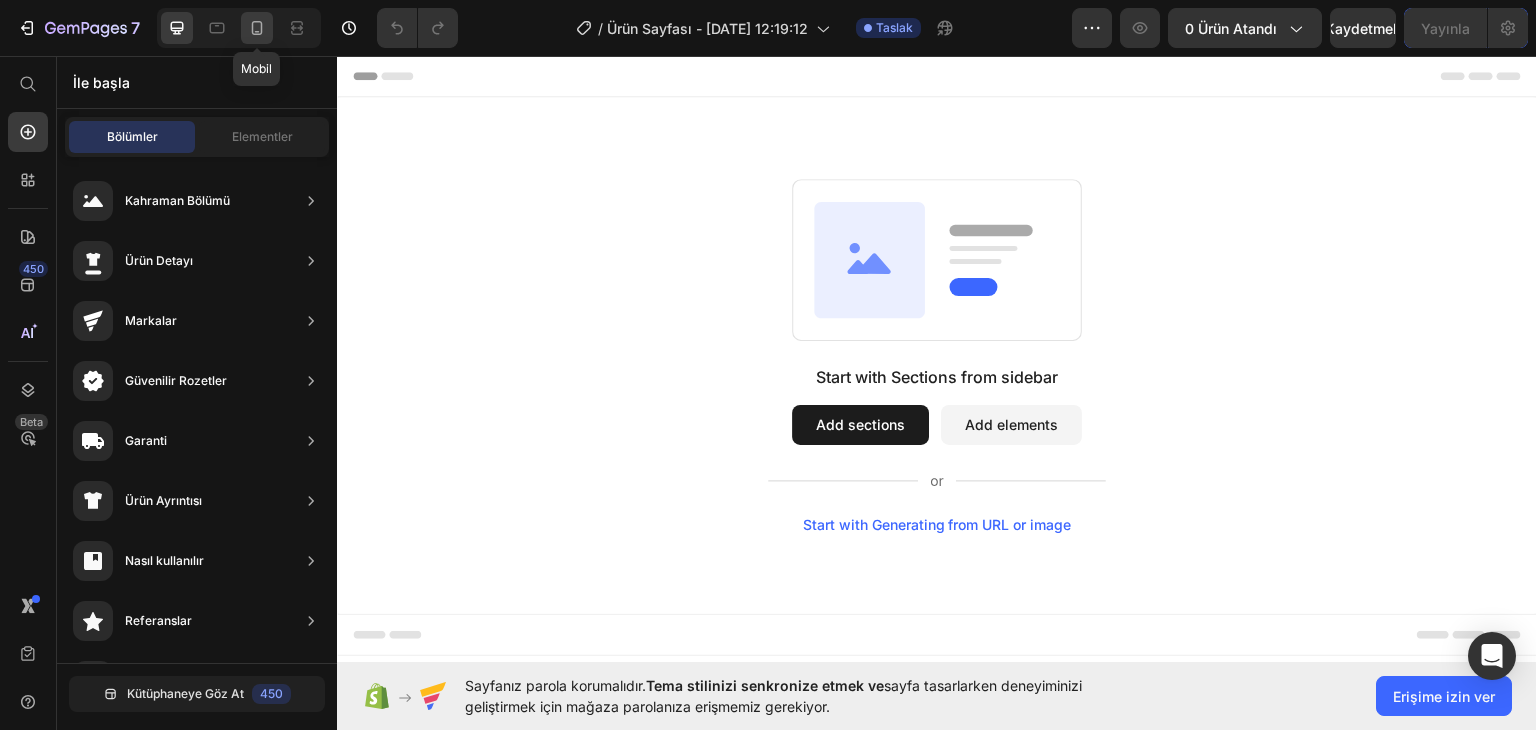 click 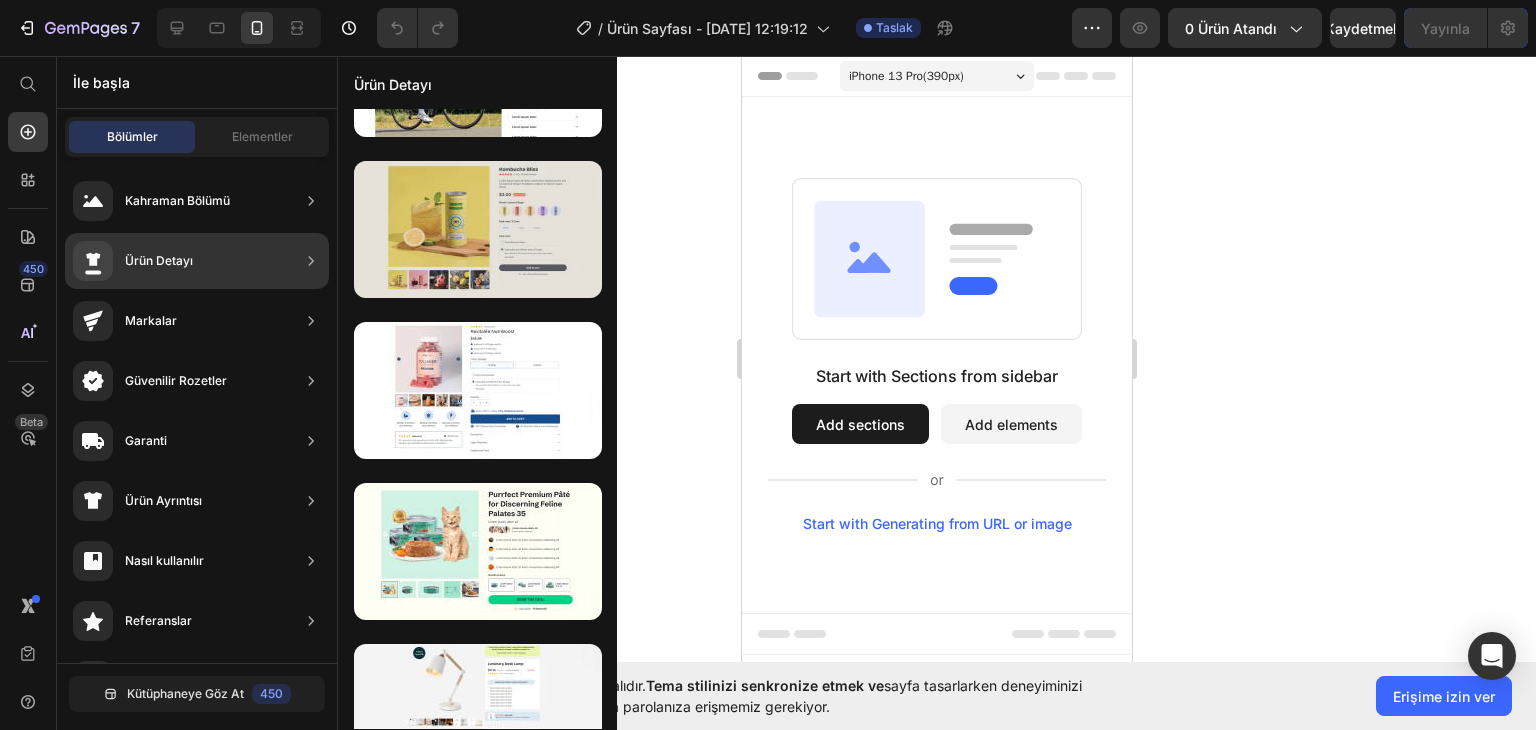 scroll, scrollTop: 0, scrollLeft: 0, axis: both 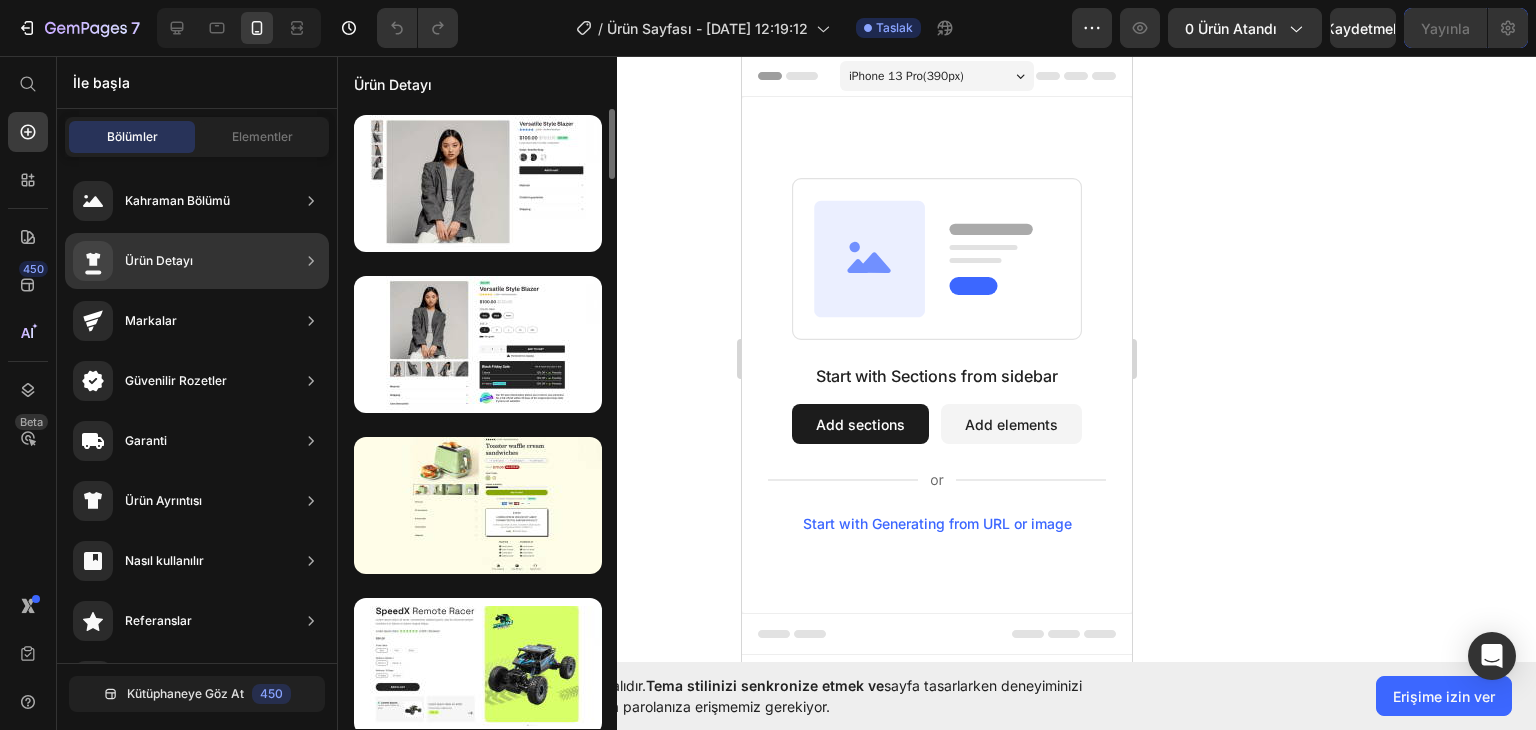 click at bounding box center [478, 344] 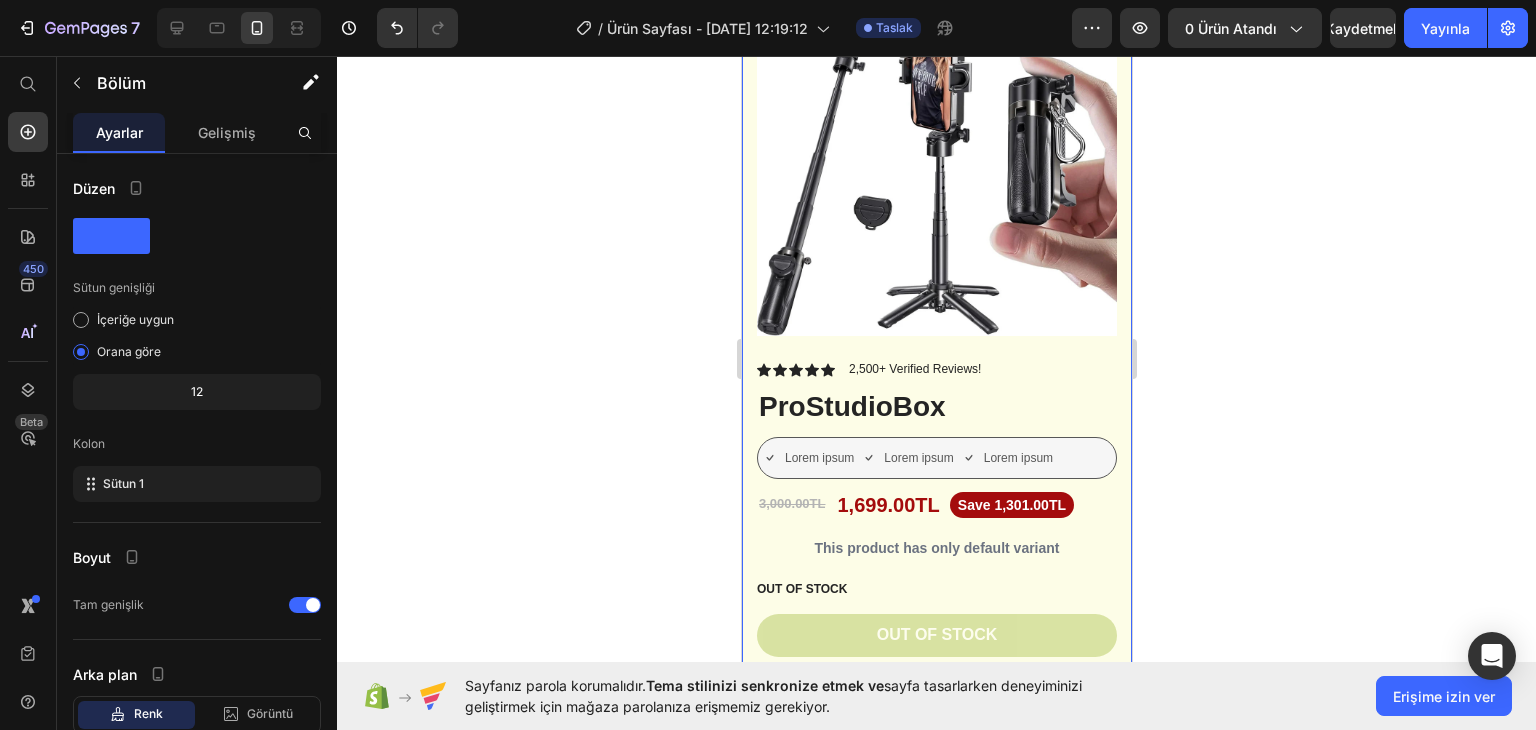 scroll, scrollTop: 0, scrollLeft: 0, axis: both 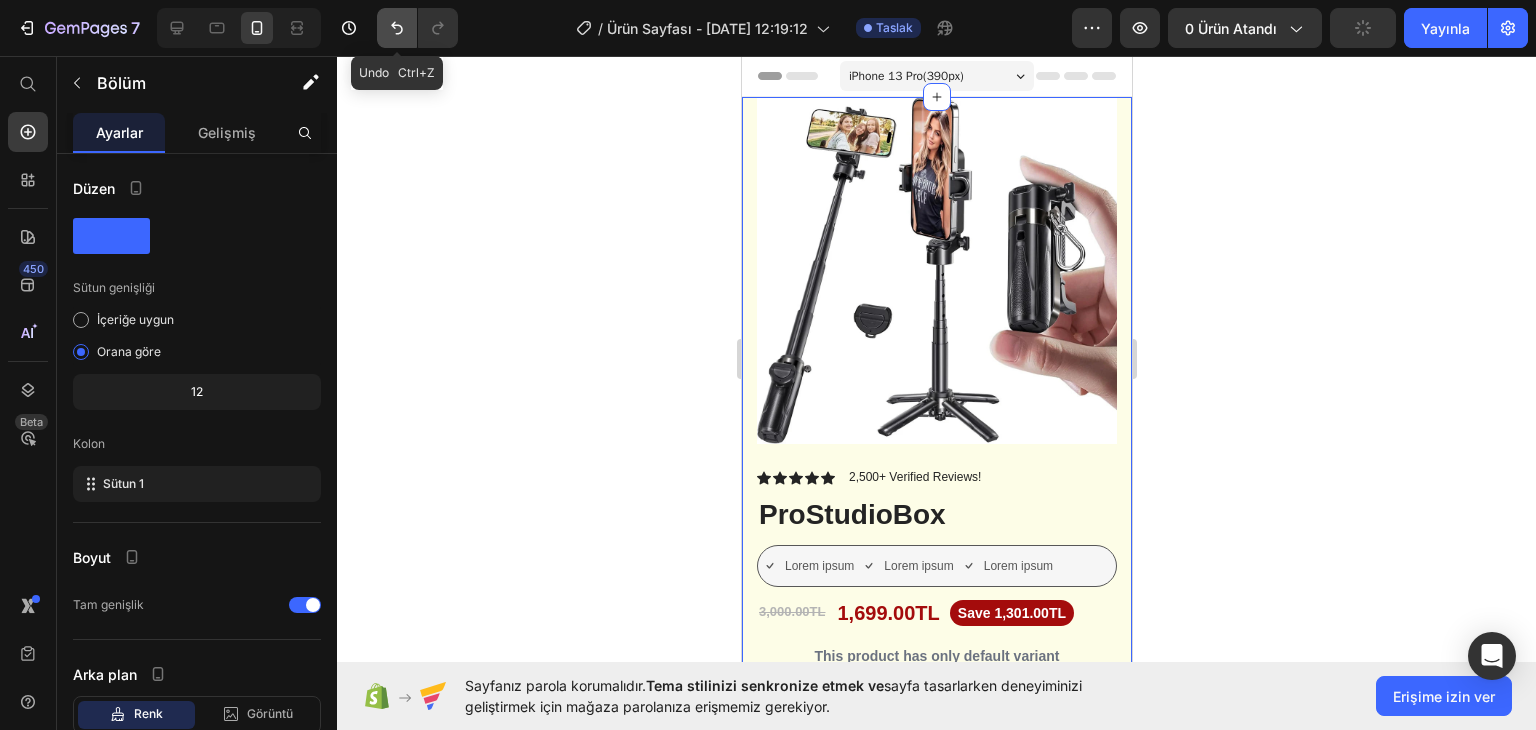 click 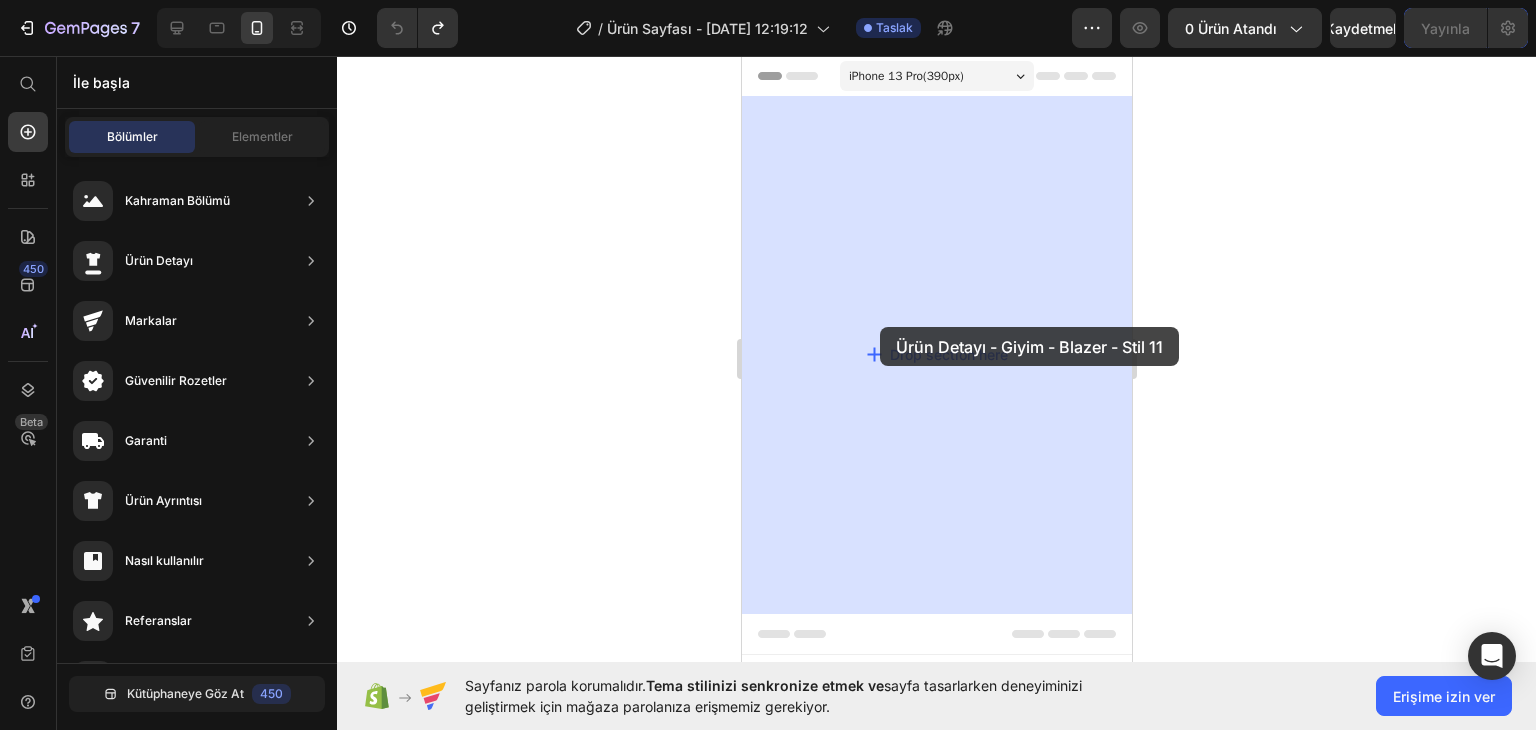 drag, startPoint x: 1250, startPoint y: 405, endPoint x: 877, endPoint y: 326, distance: 381.27417 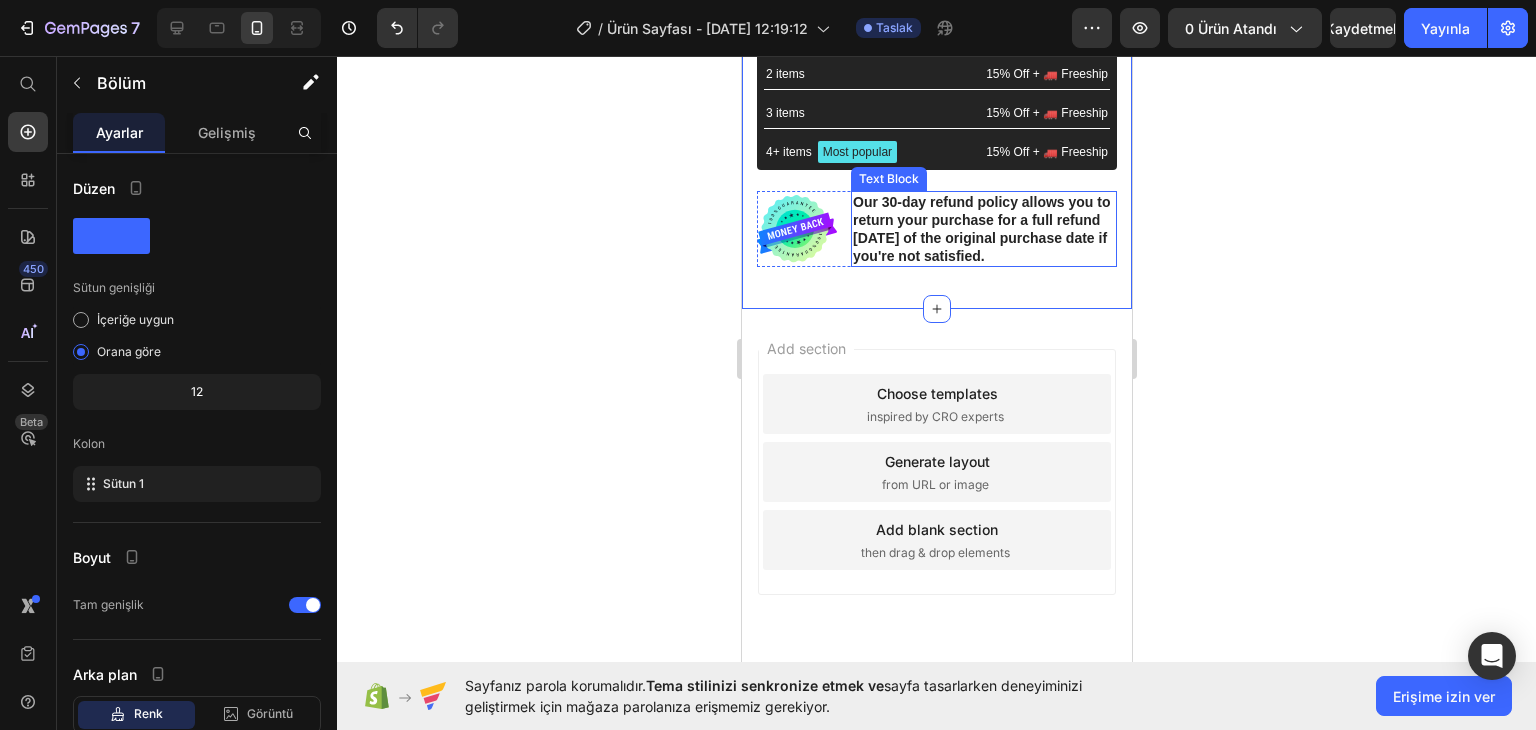 scroll, scrollTop: 832, scrollLeft: 0, axis: vertical 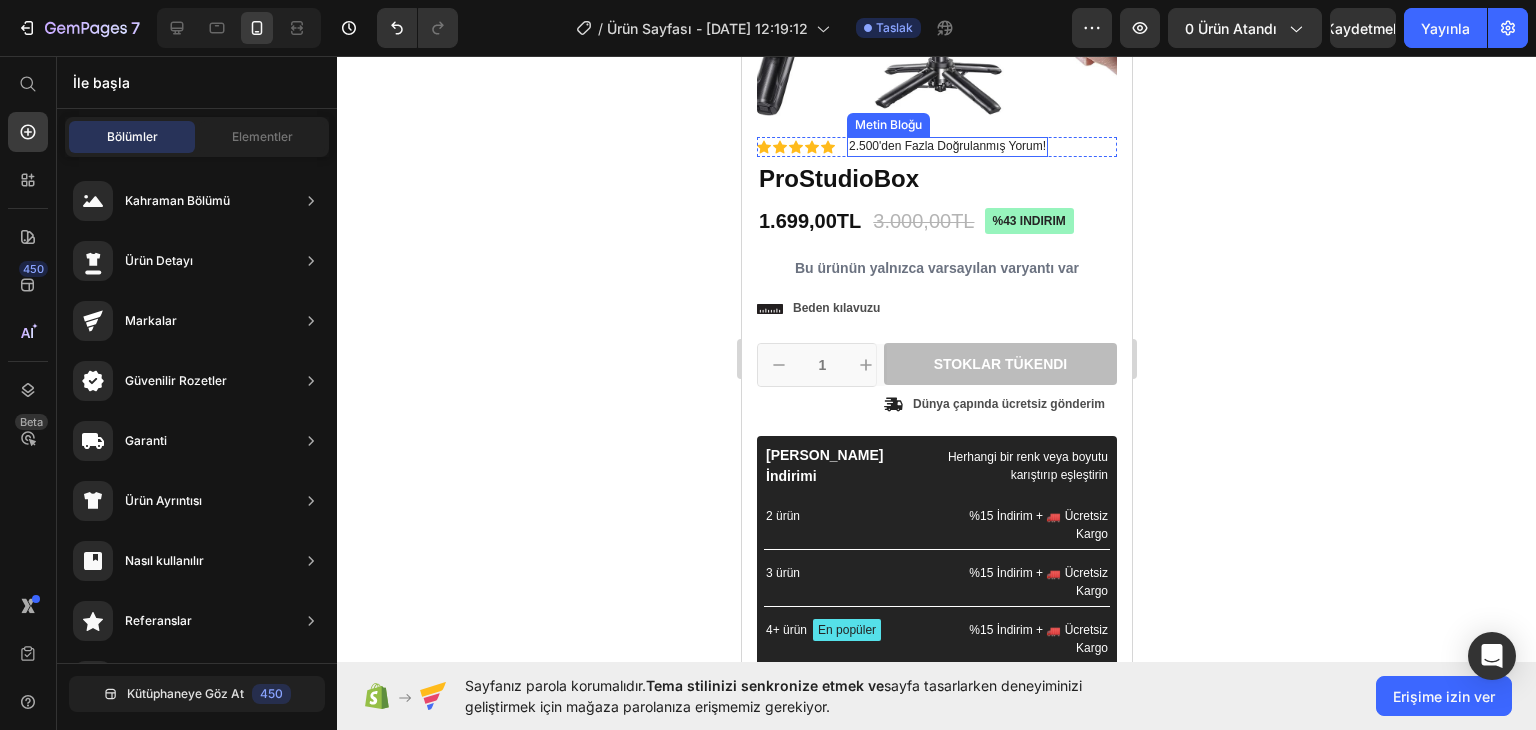 click on "2.500'den Fazla Doğrulanmış Yorum!" at bounding box center [946, 146] 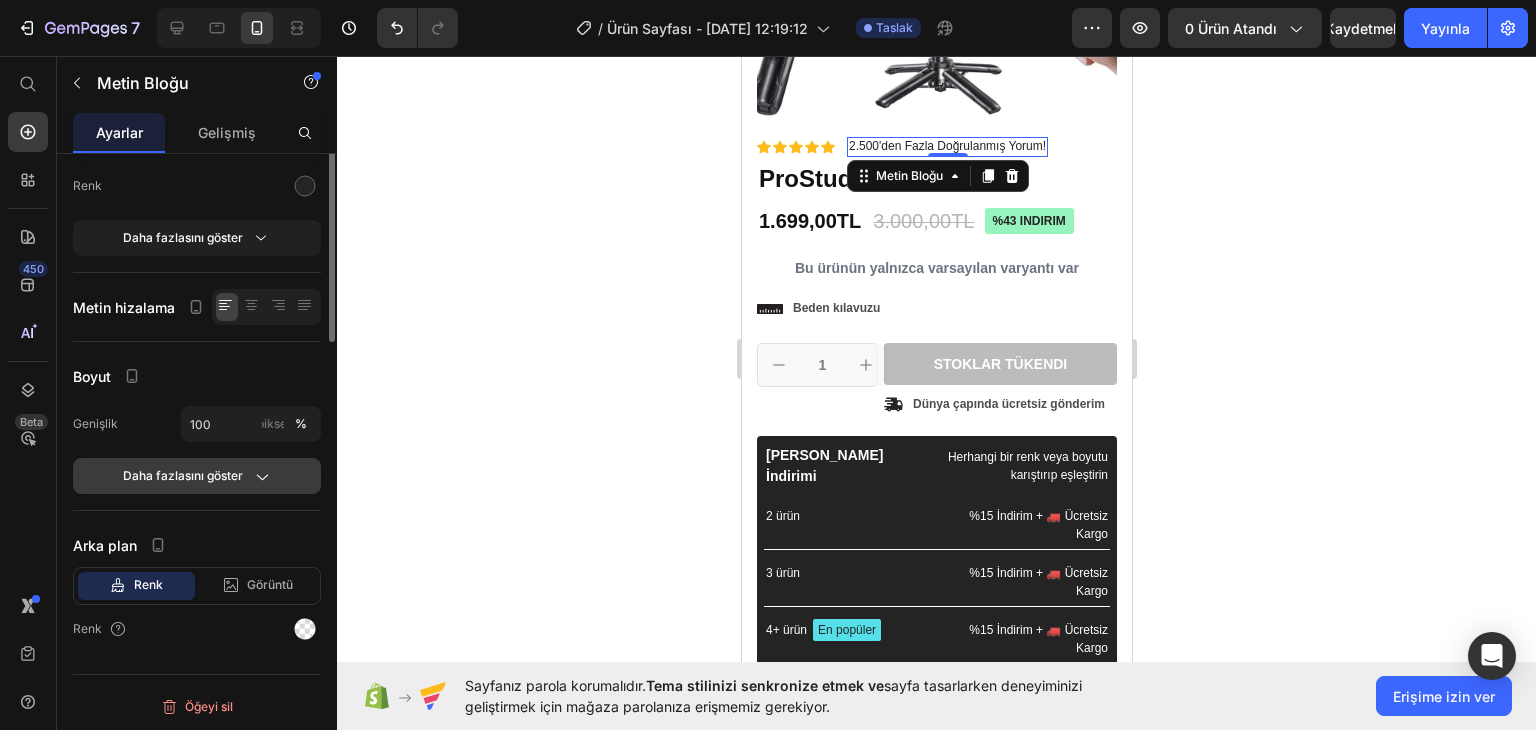 scroll, scrollTop: 0, scrollLeft: 0, axis: both 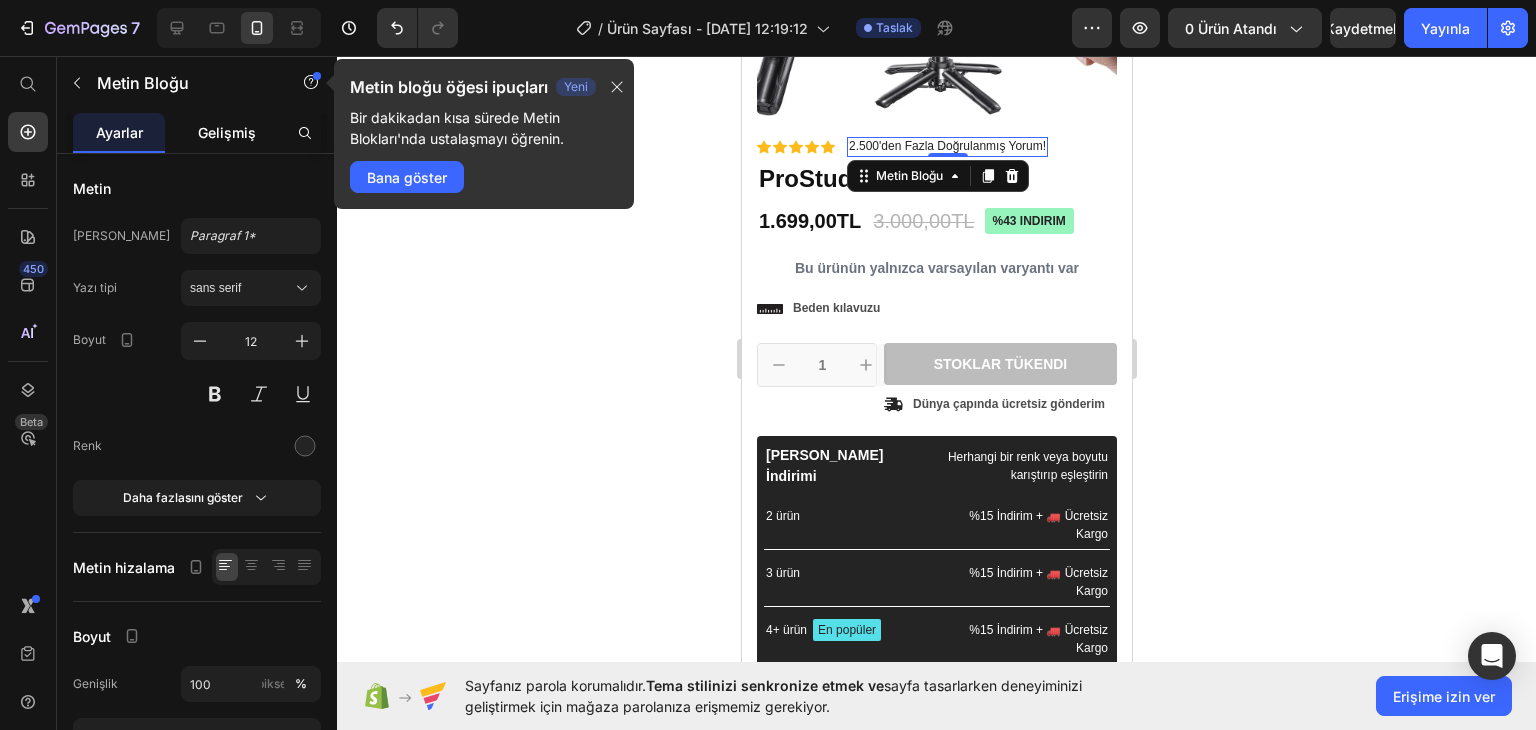 click on "Gelişmiş" at bounding box center (227, 132) 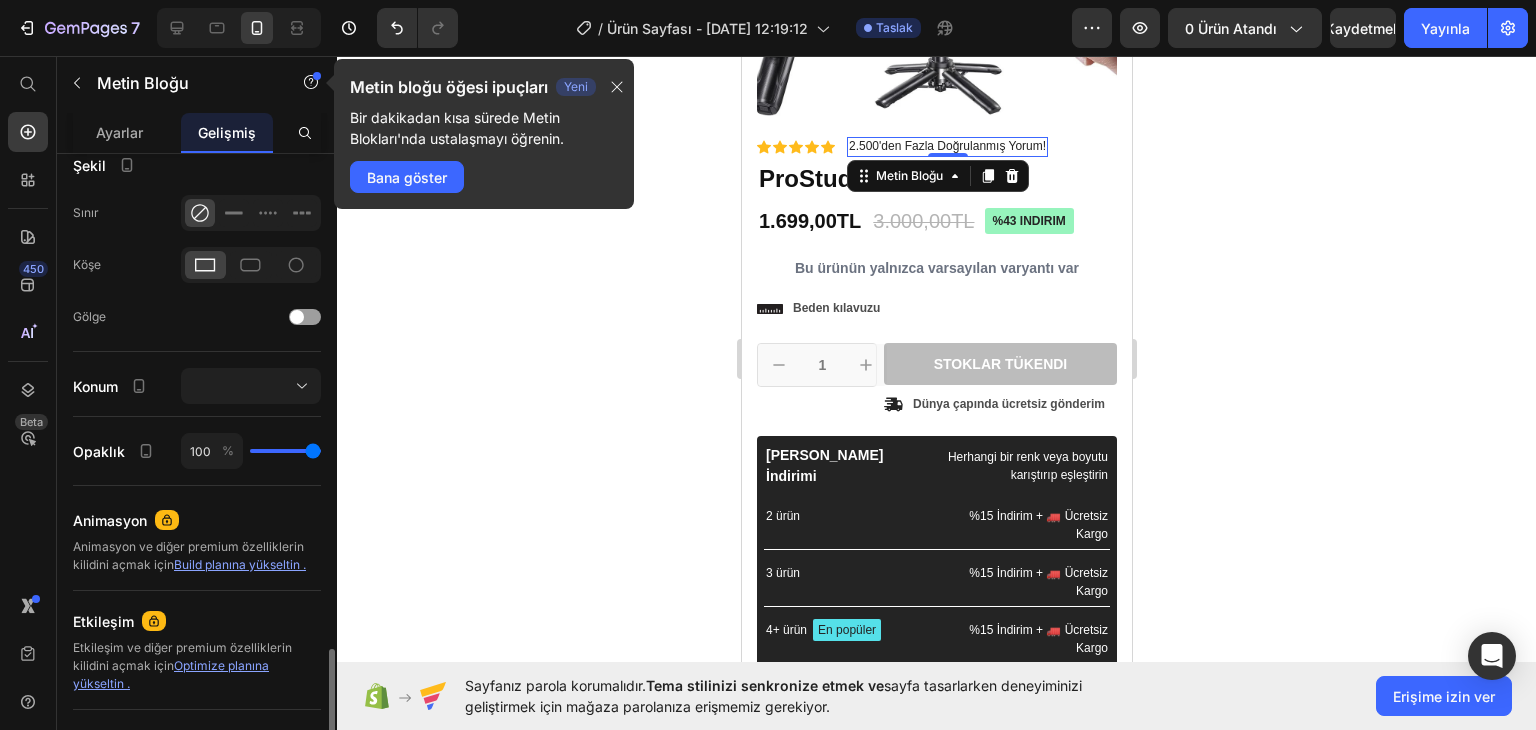 scroll, scrollTop: 688, scrollLeft: 0, axis: vertical 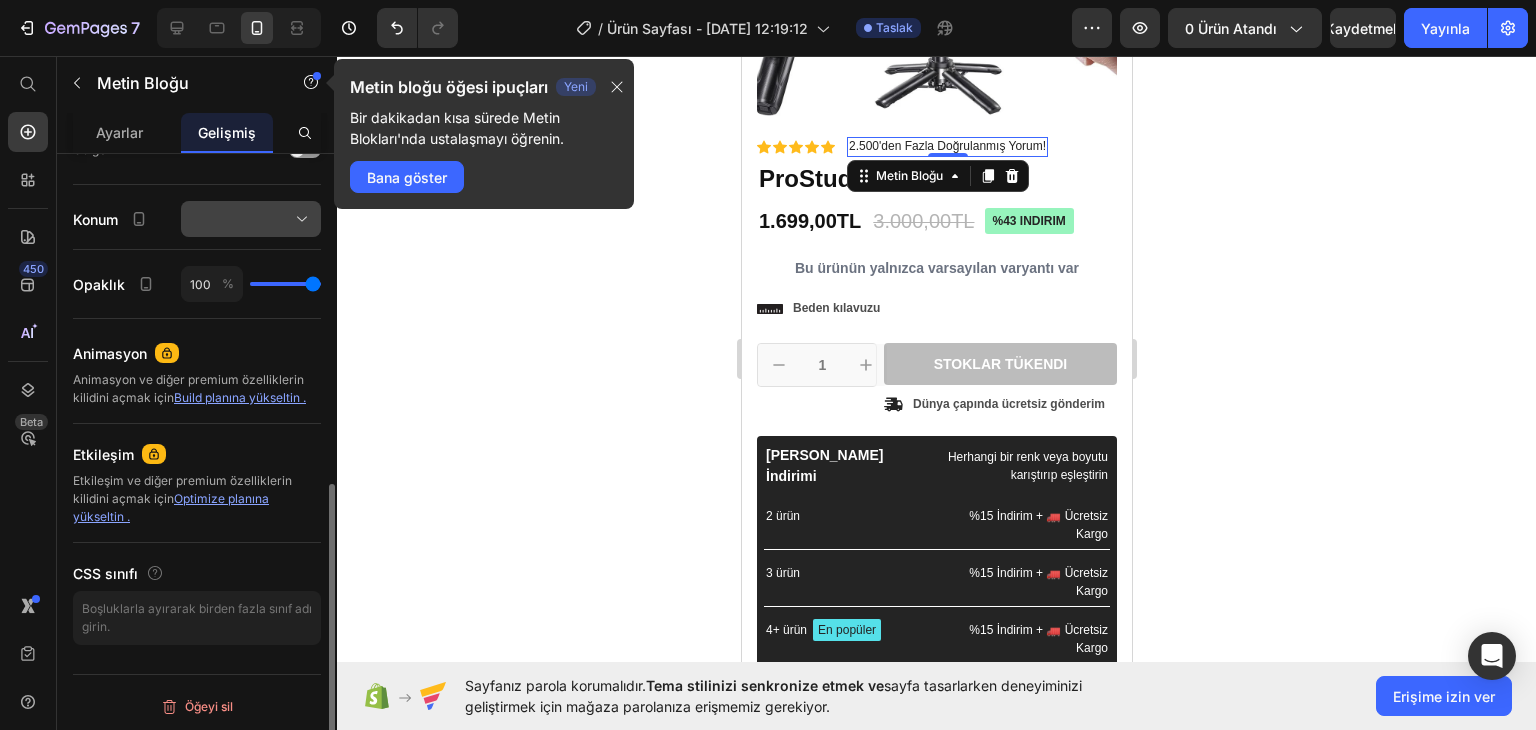 click 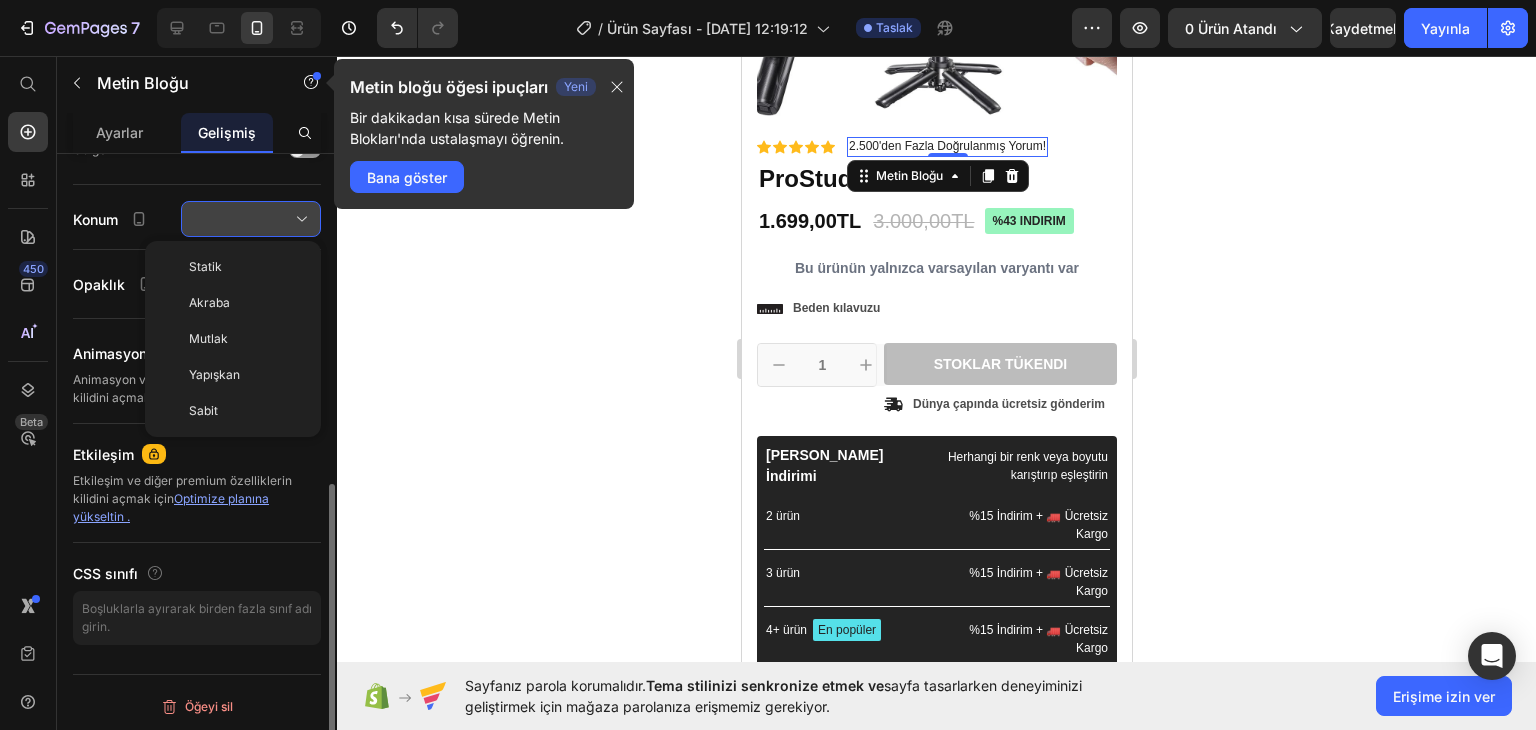 click 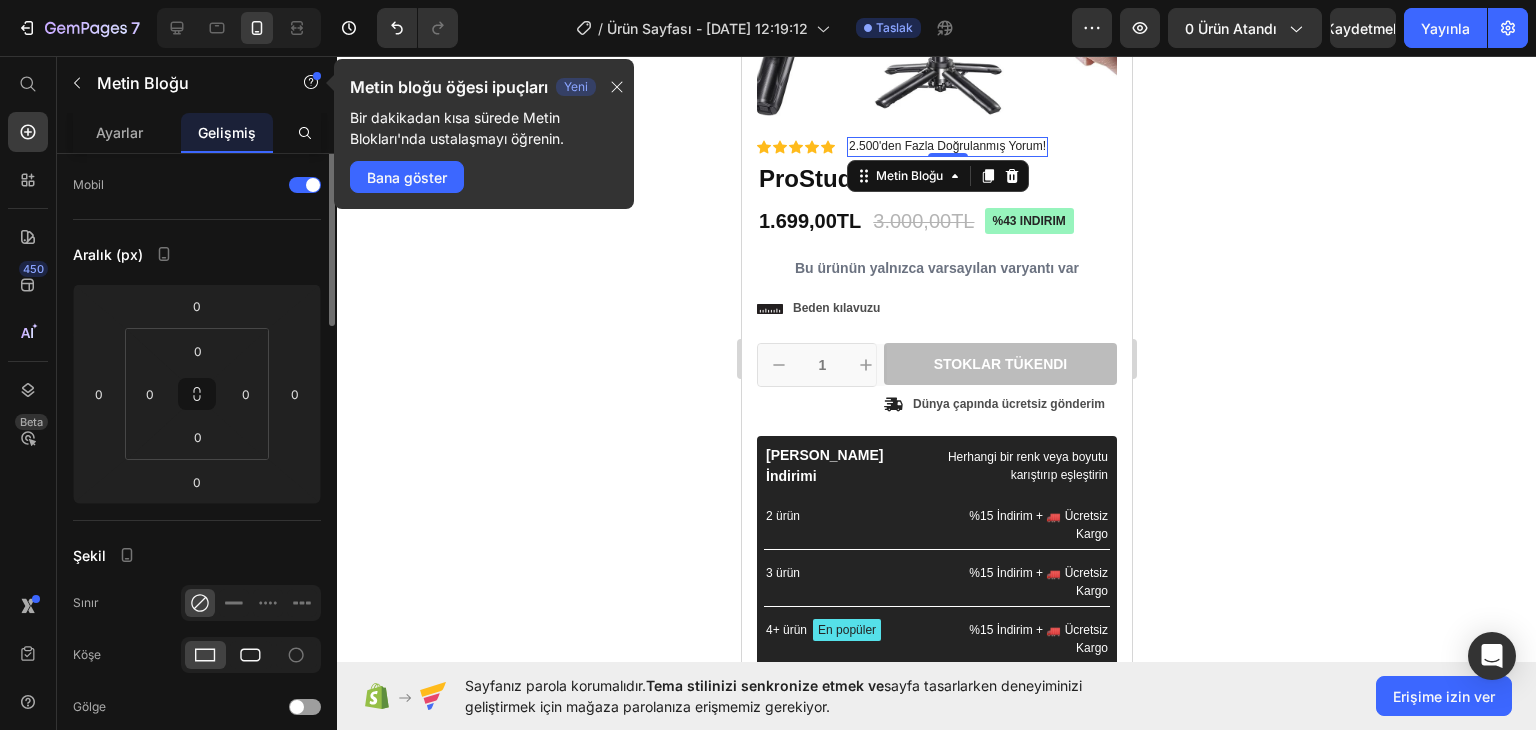 scroll, scrollTop: 0, scrollLeft: 0, axis: both 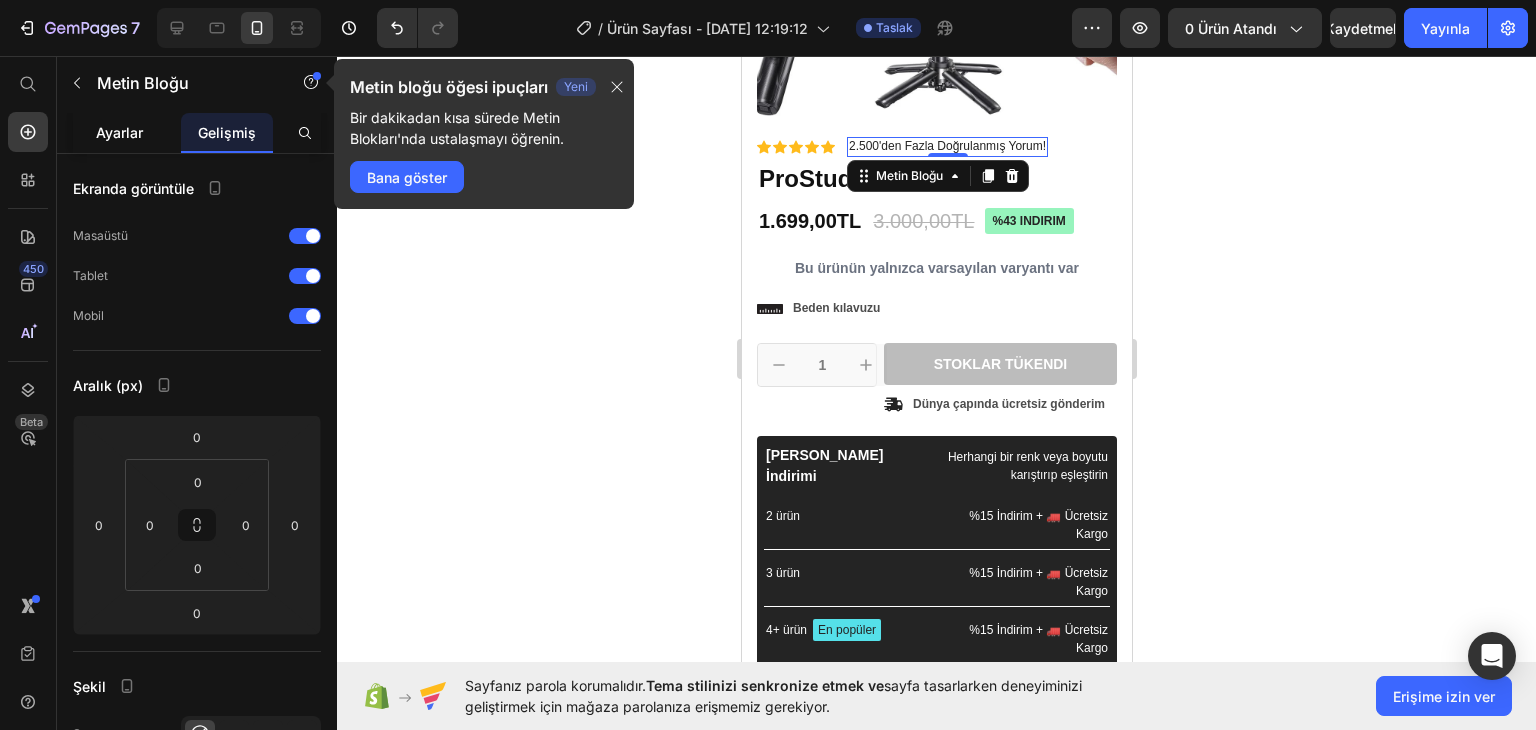 click on "Ayarlar" at bounding box center (119, 132) 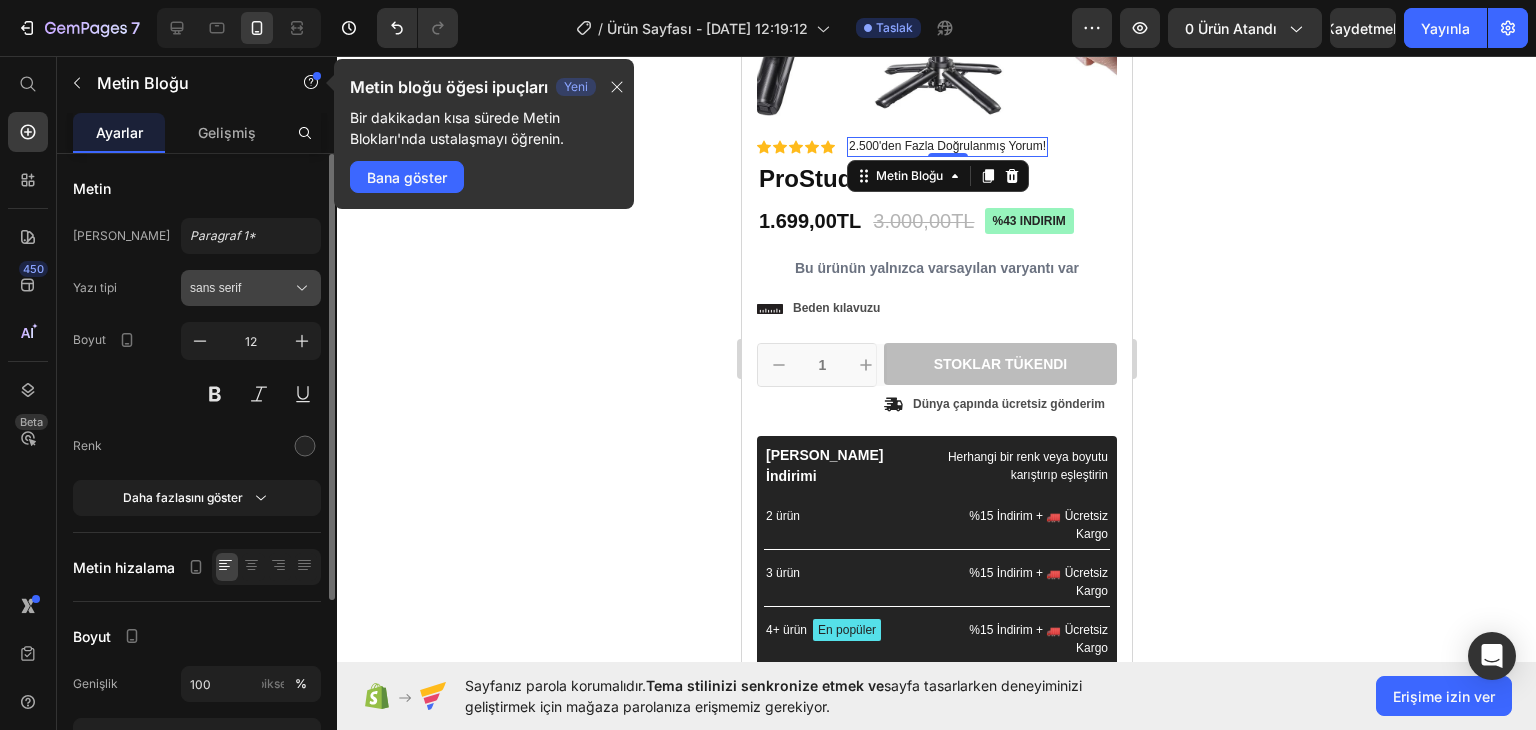 click on "sans serif" at bounding box center (241, 288) 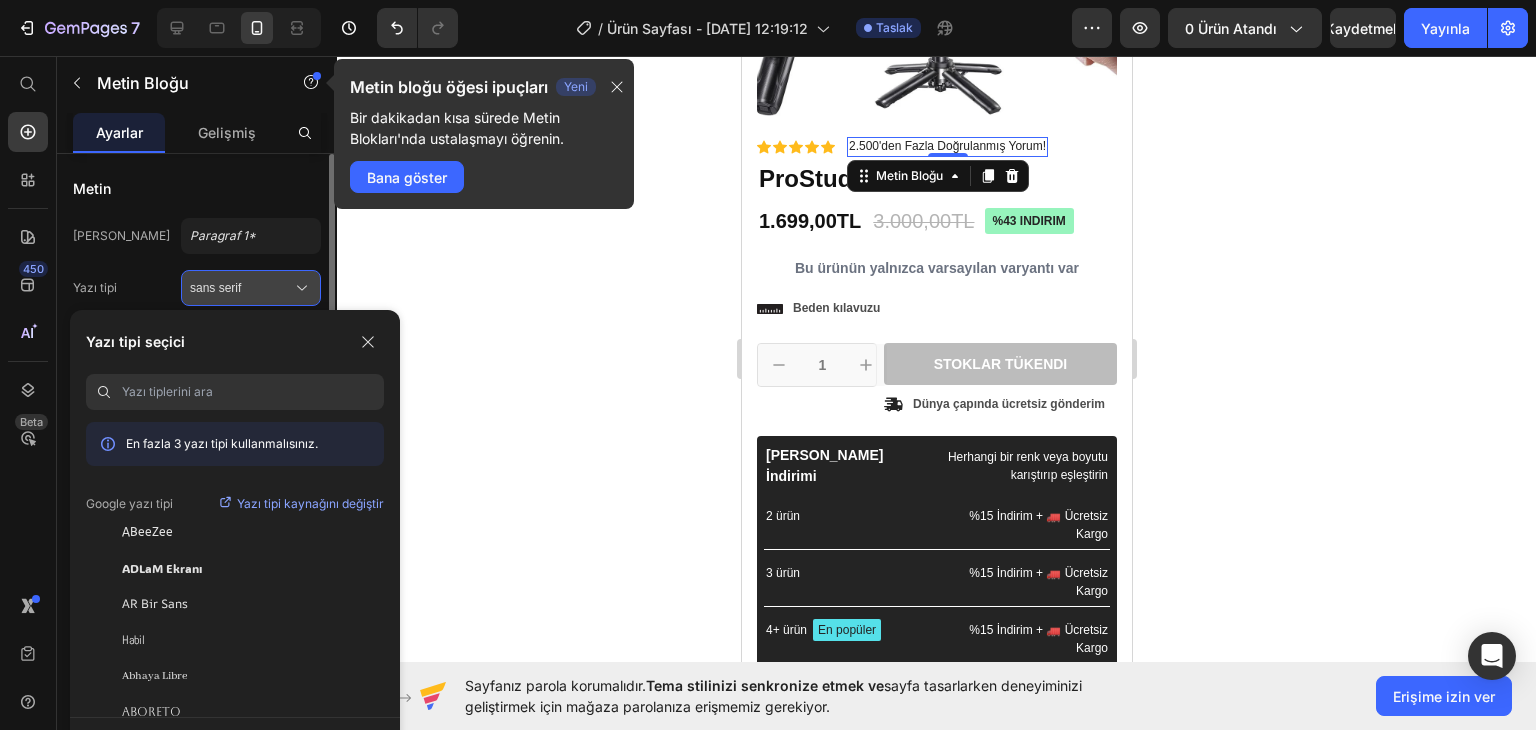 click on "sans serif" at bounding box center (241, 288) 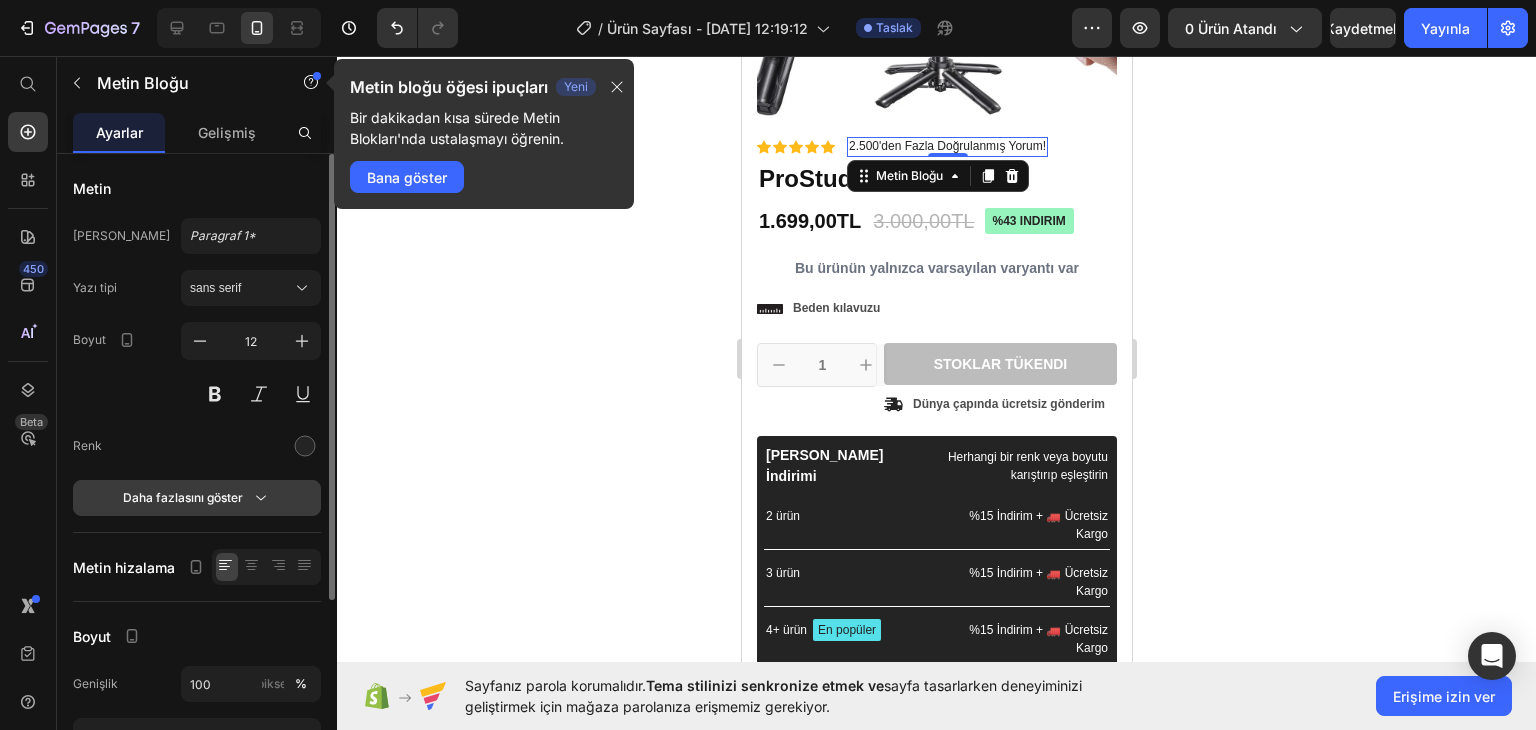 click on "Daha fazlasını göster" at bounding box center (183, 497) 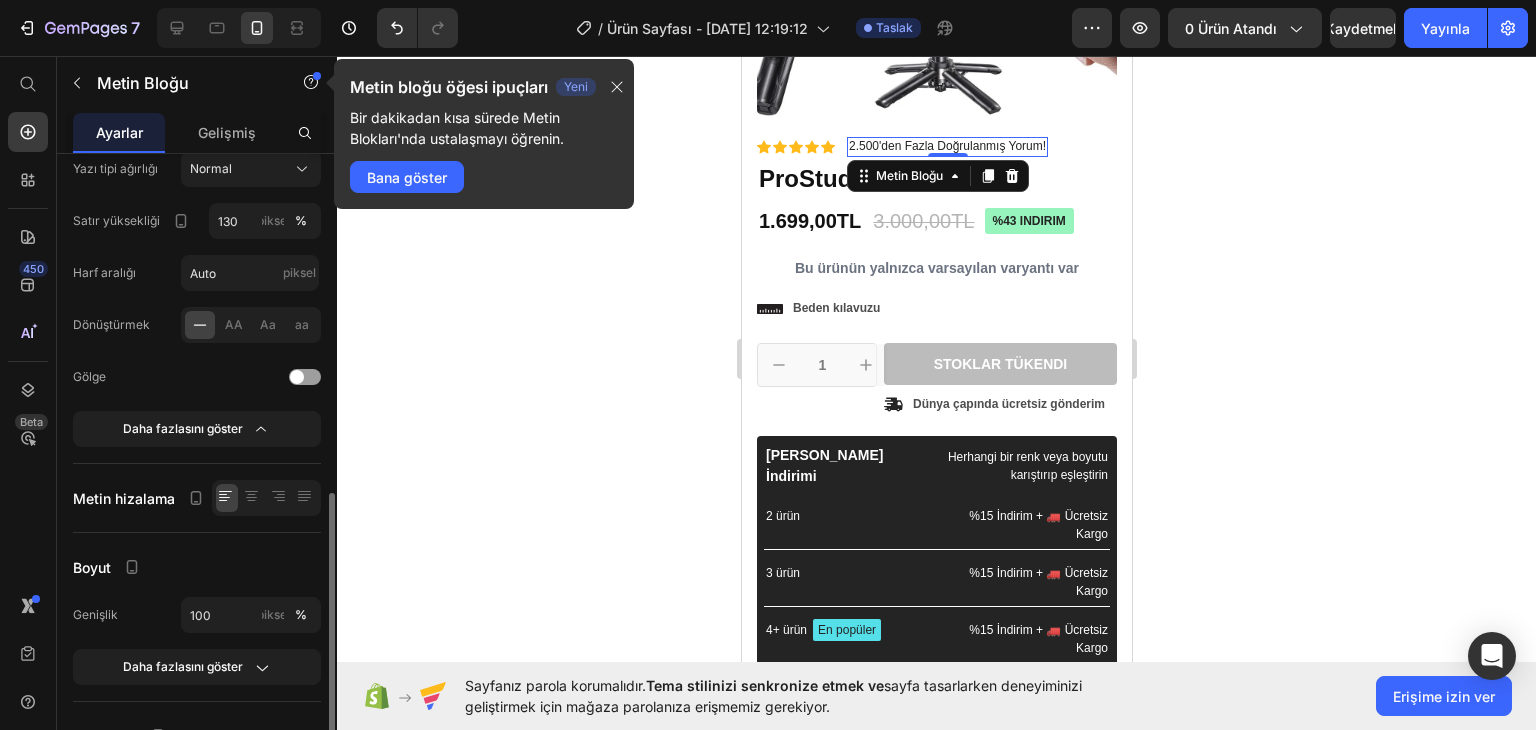 scroll, scrollTop: 451, scrollLeft: 0, axis: vertical 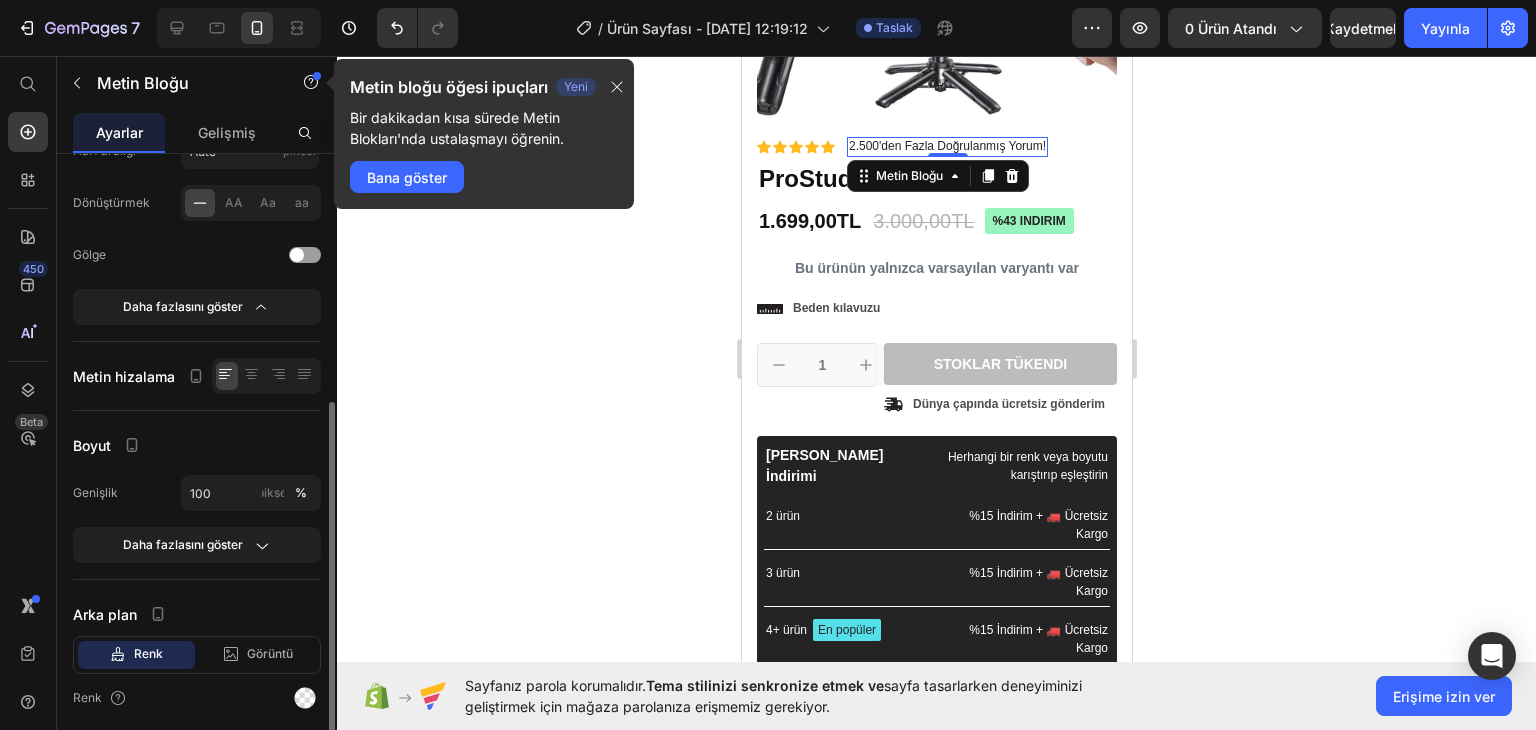 click on "Daha fazlasını göster" at bounding box center [183, 544] 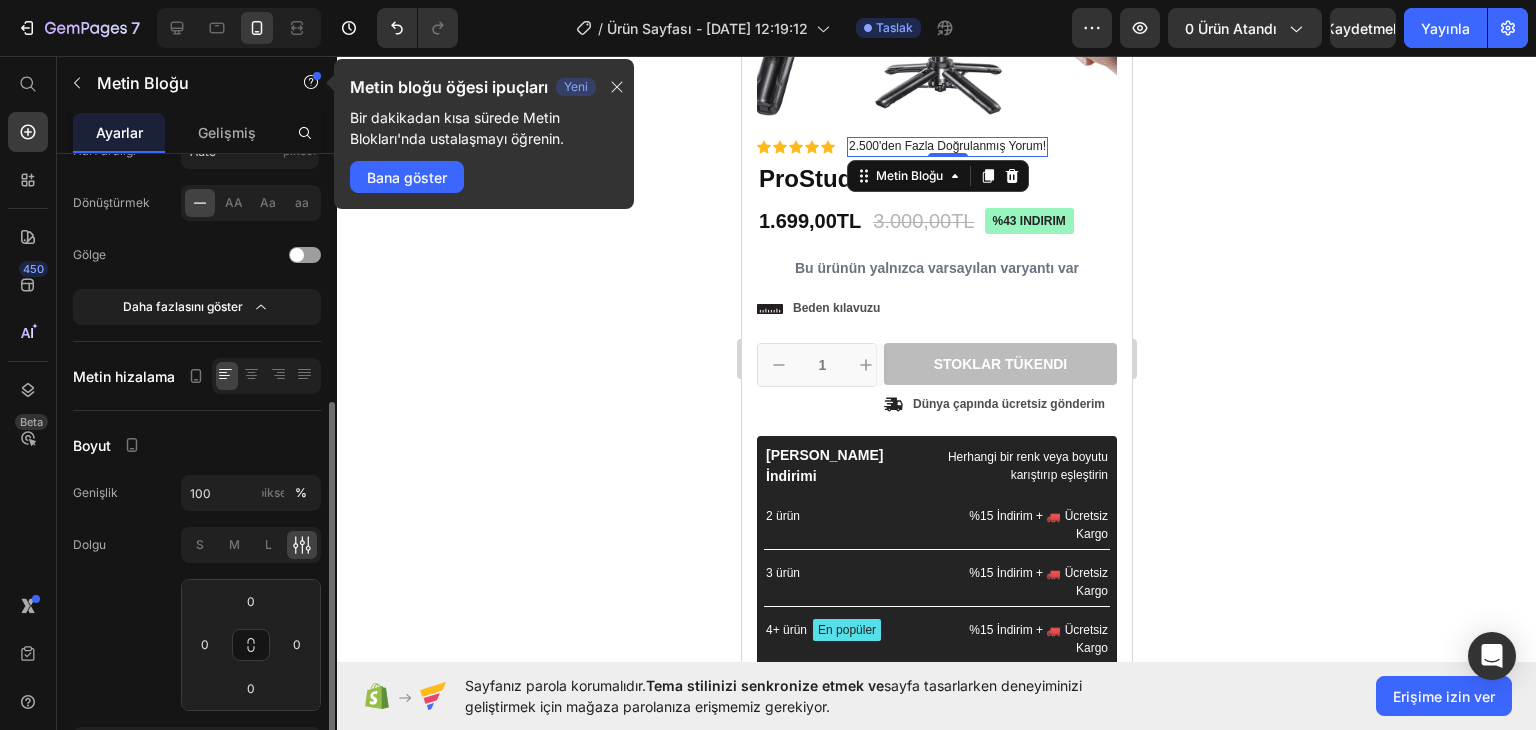 scroll, scrollTop: 720, scrollLeft: 0, axis: vertical 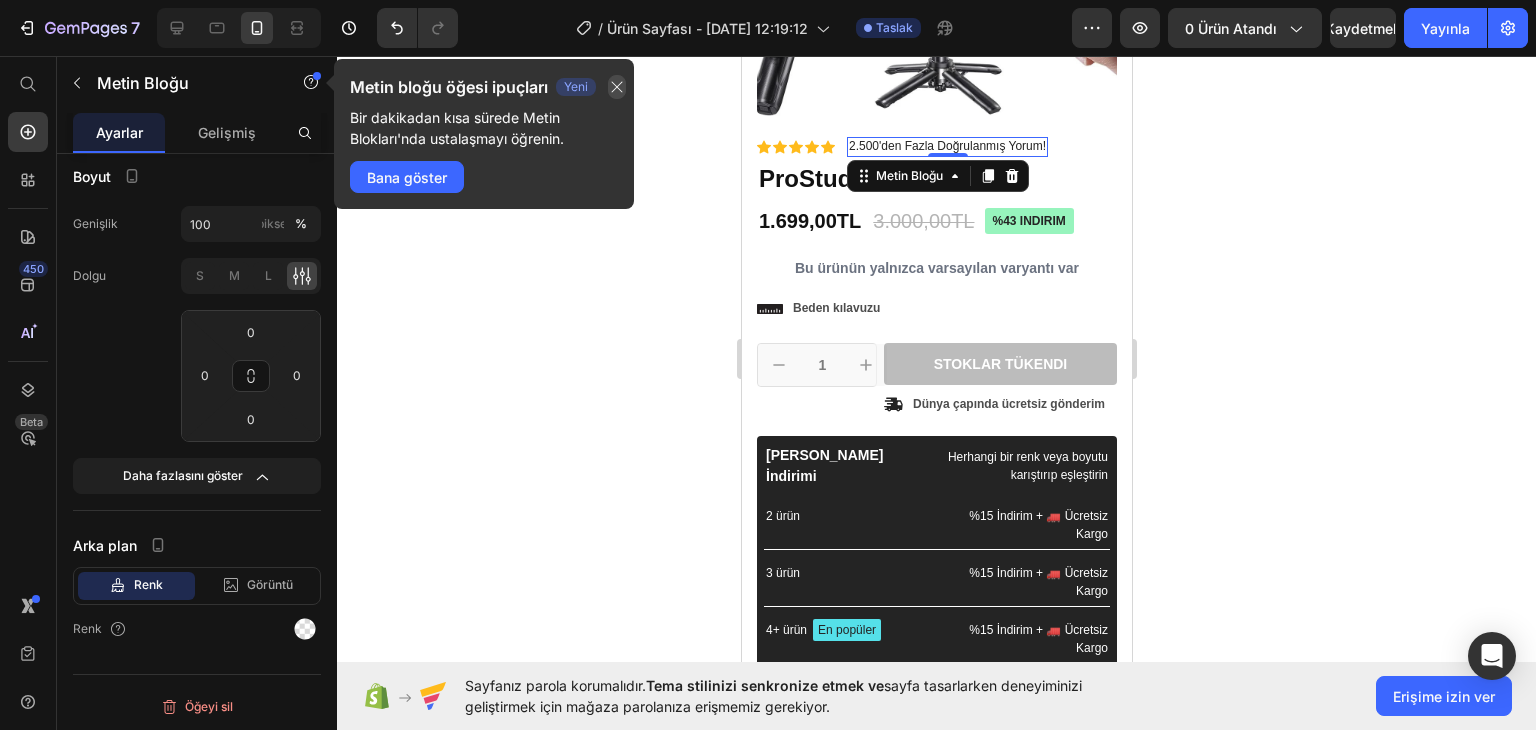 click 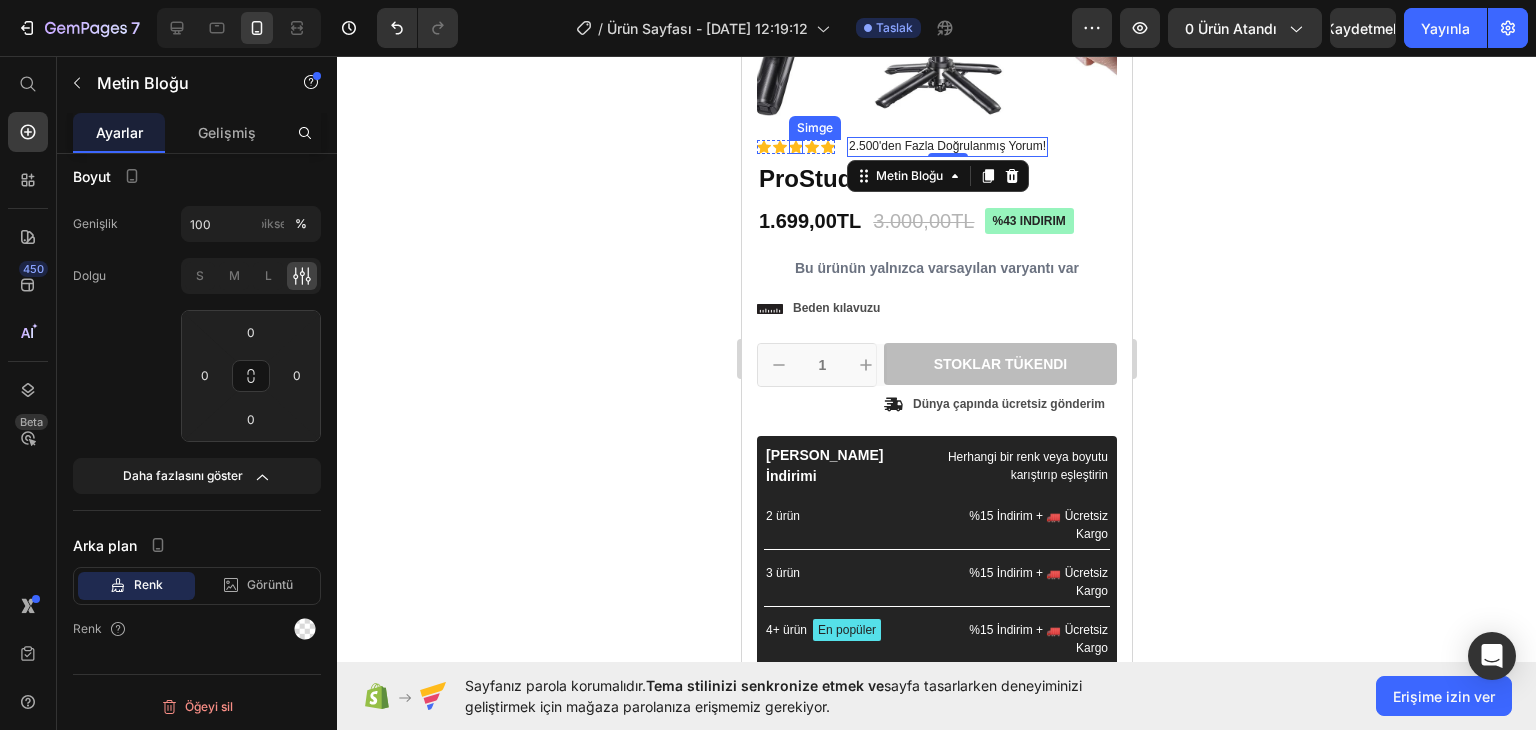 click 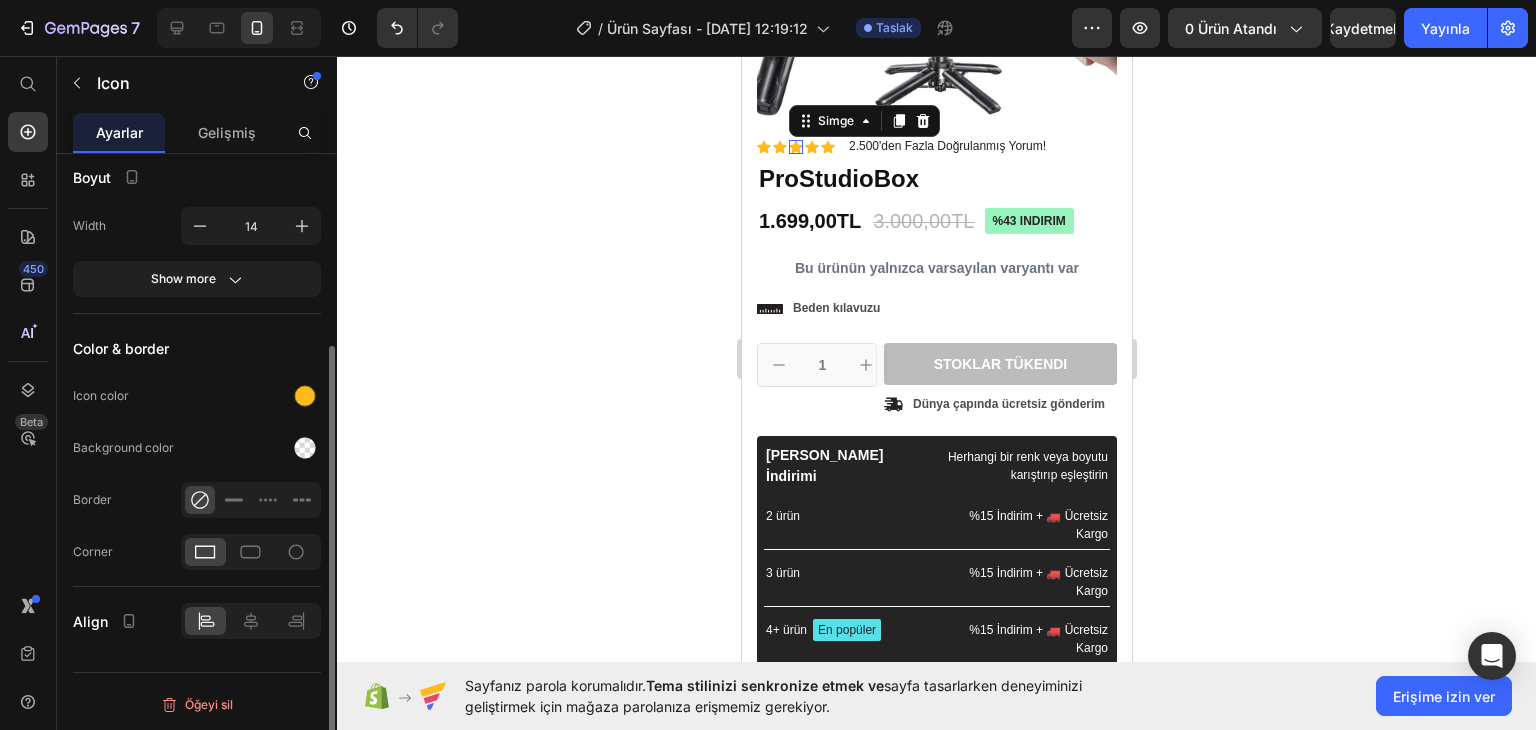 scroll, scrollTop: 0, scrollLeft: 0, axis: both 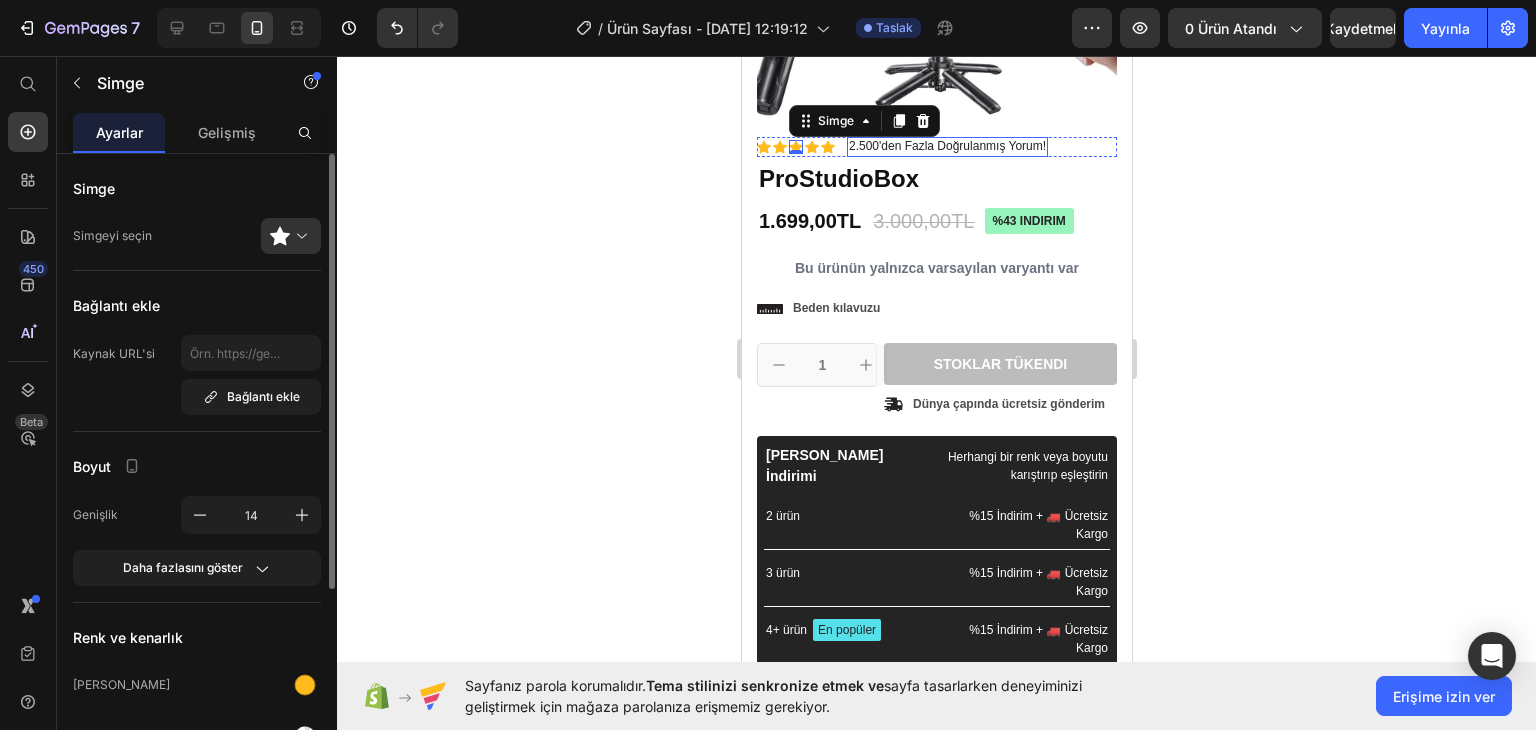click on "2.500'den Fazla Doğrulanmış Yorum!" at bounding box center (946, 146) 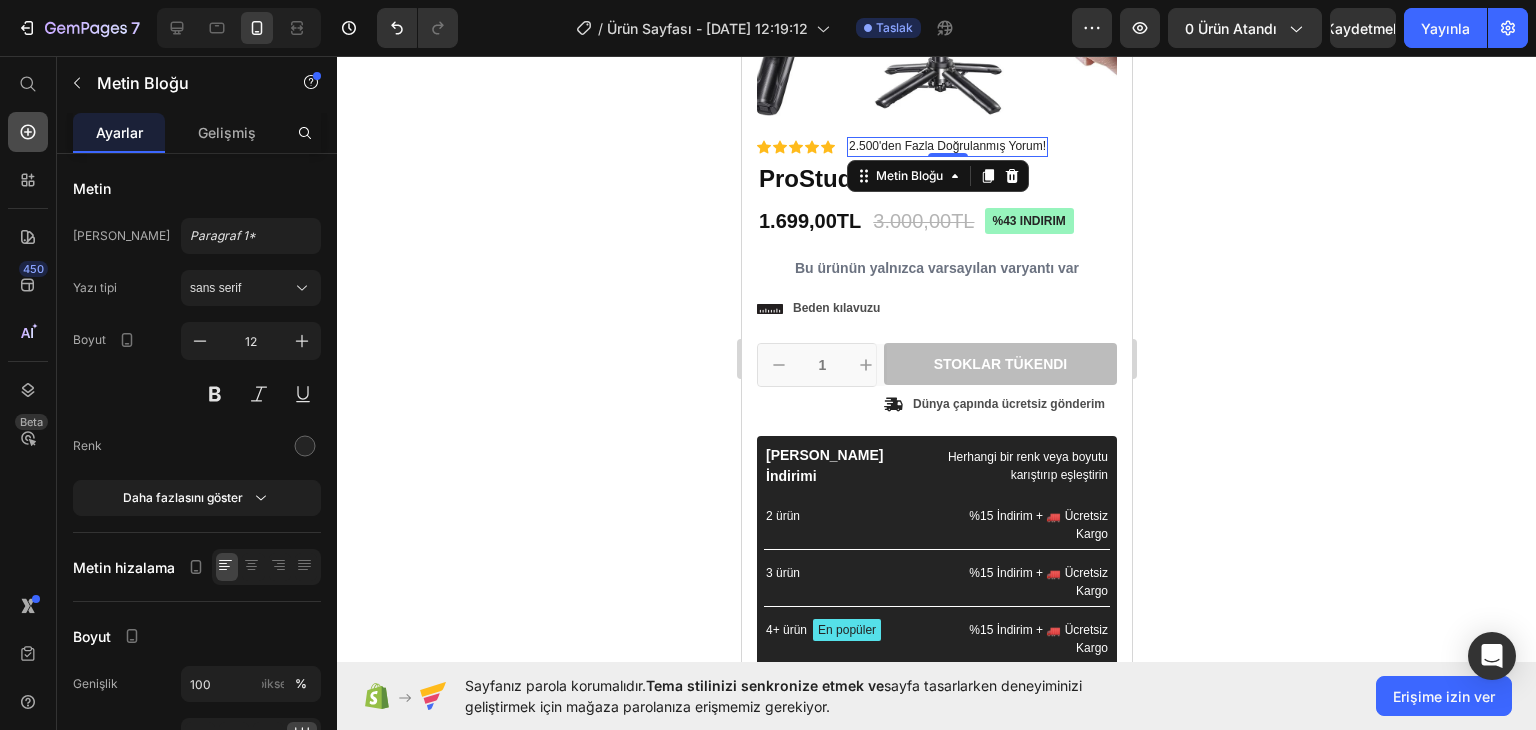 click 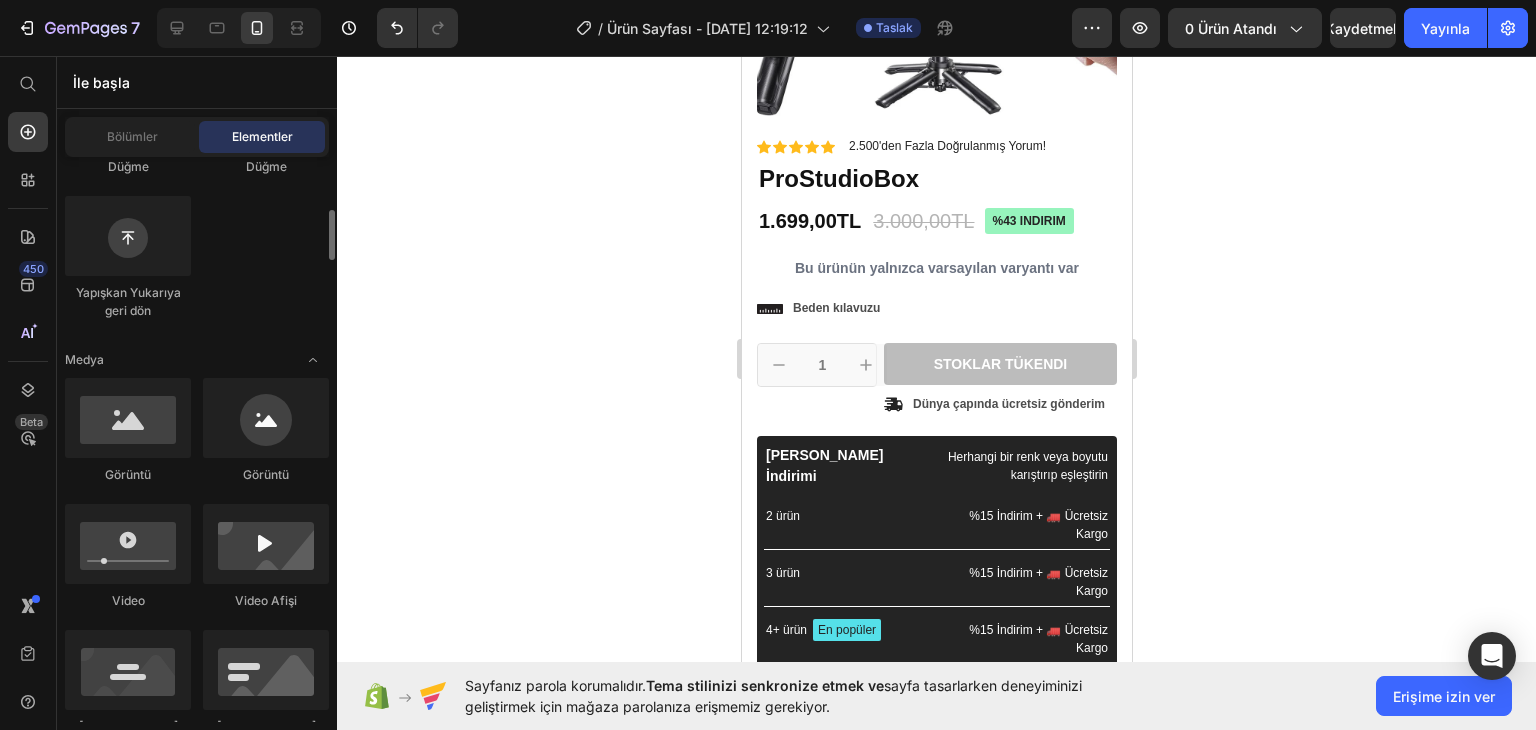scroll, scrollTop: 586, scrollLeft: 0, axis: vertical 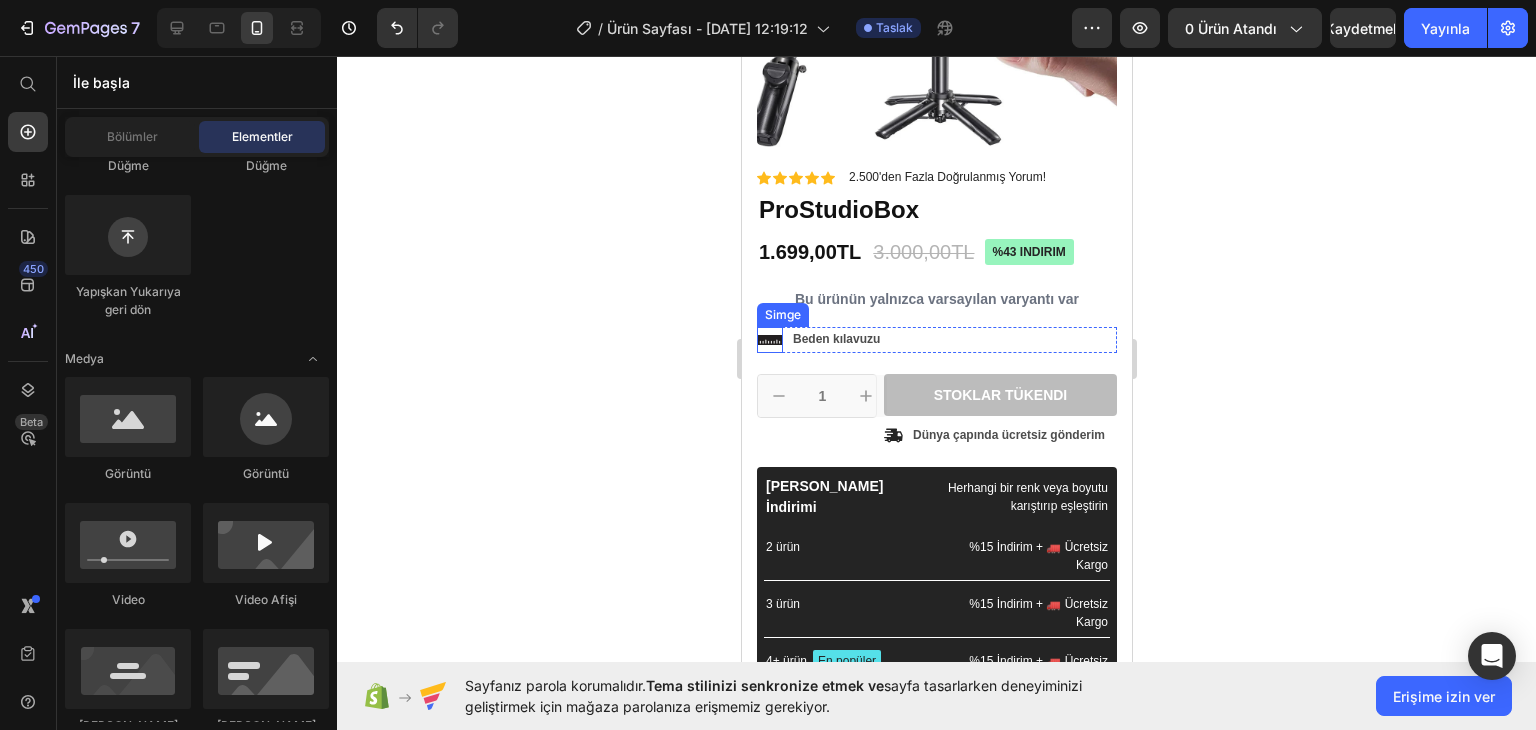 click 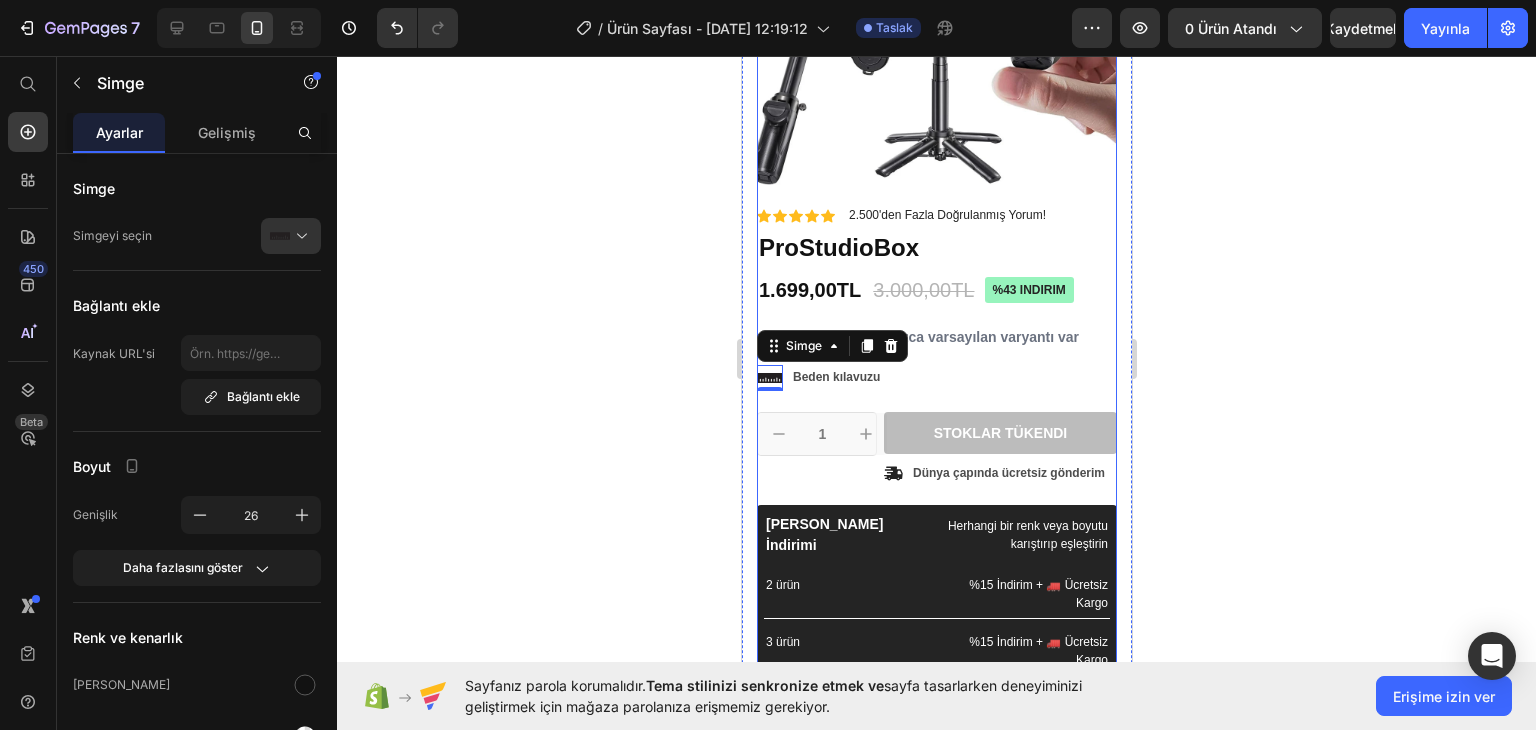 scroll, scrollTop: 296, scrollLeft: 0, axis: vertical 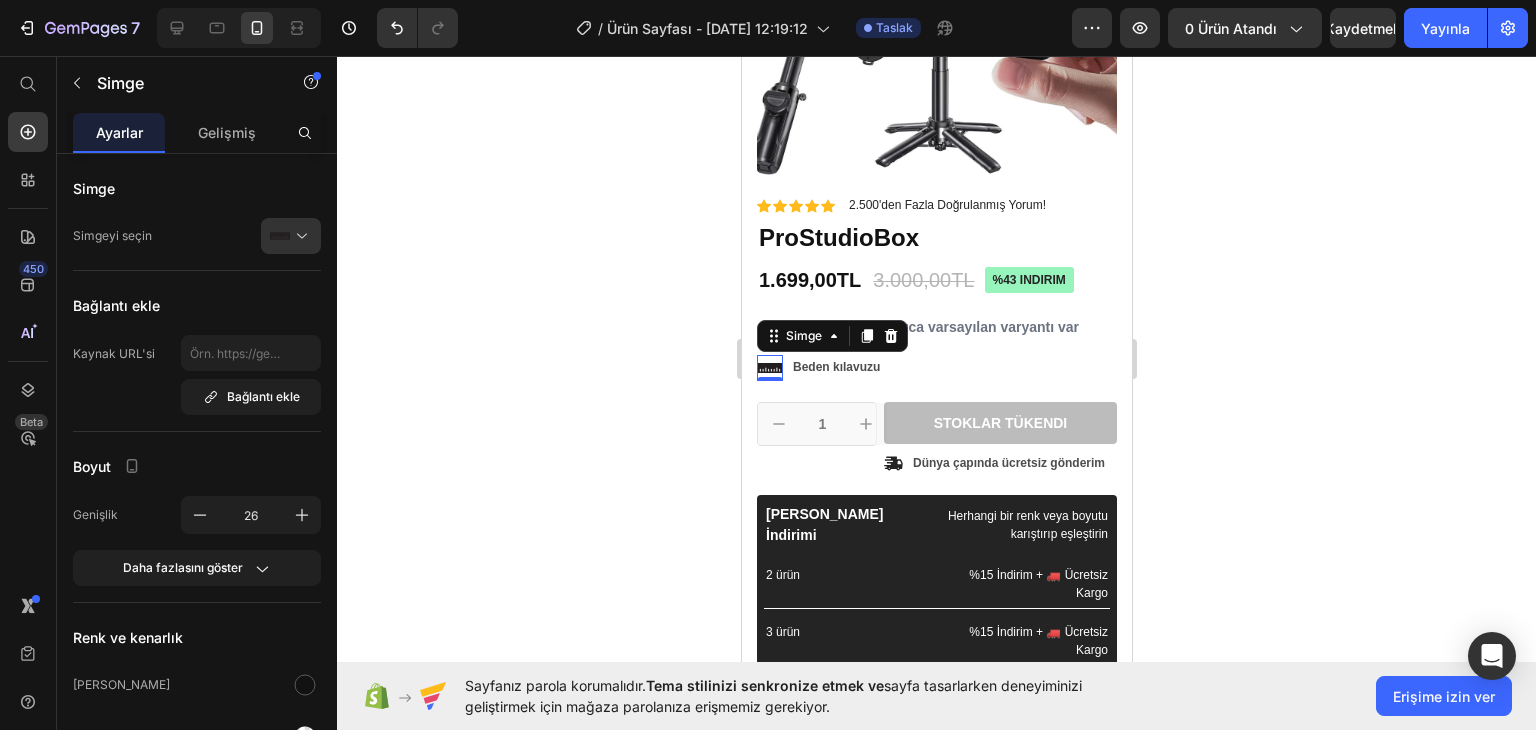 click 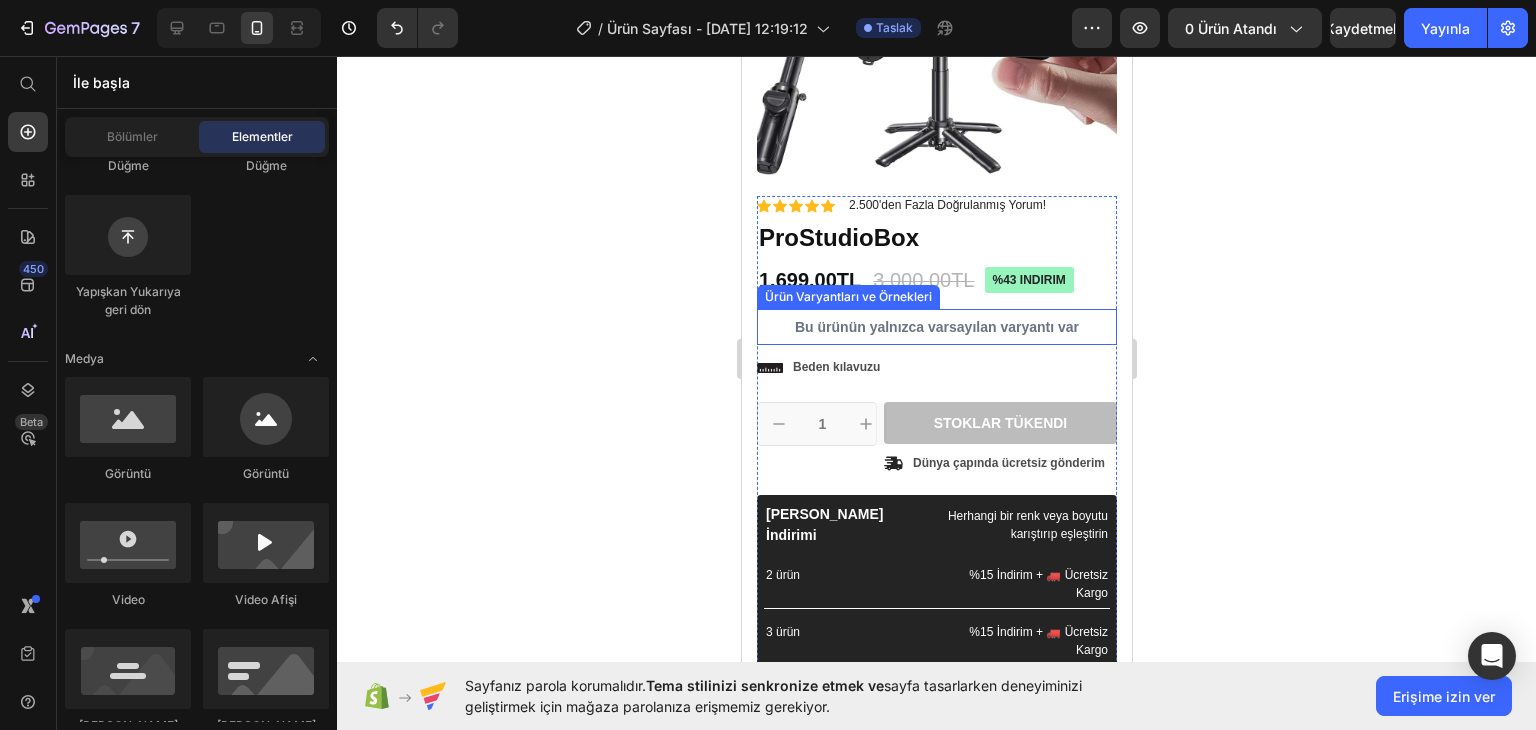 click on "Bu ürünün yalnızca varsayılan varyantı var" at bounding box center (936, 327) 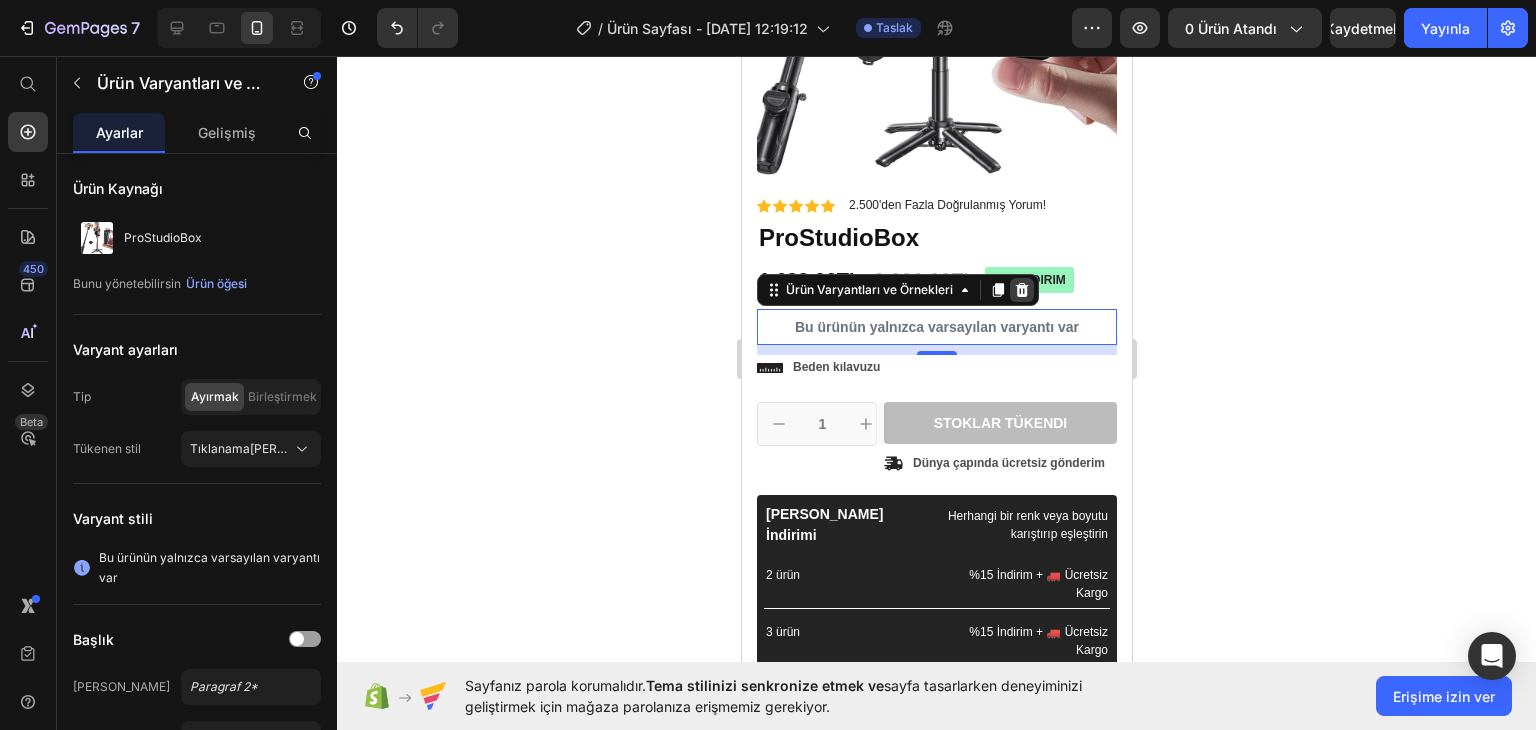 click 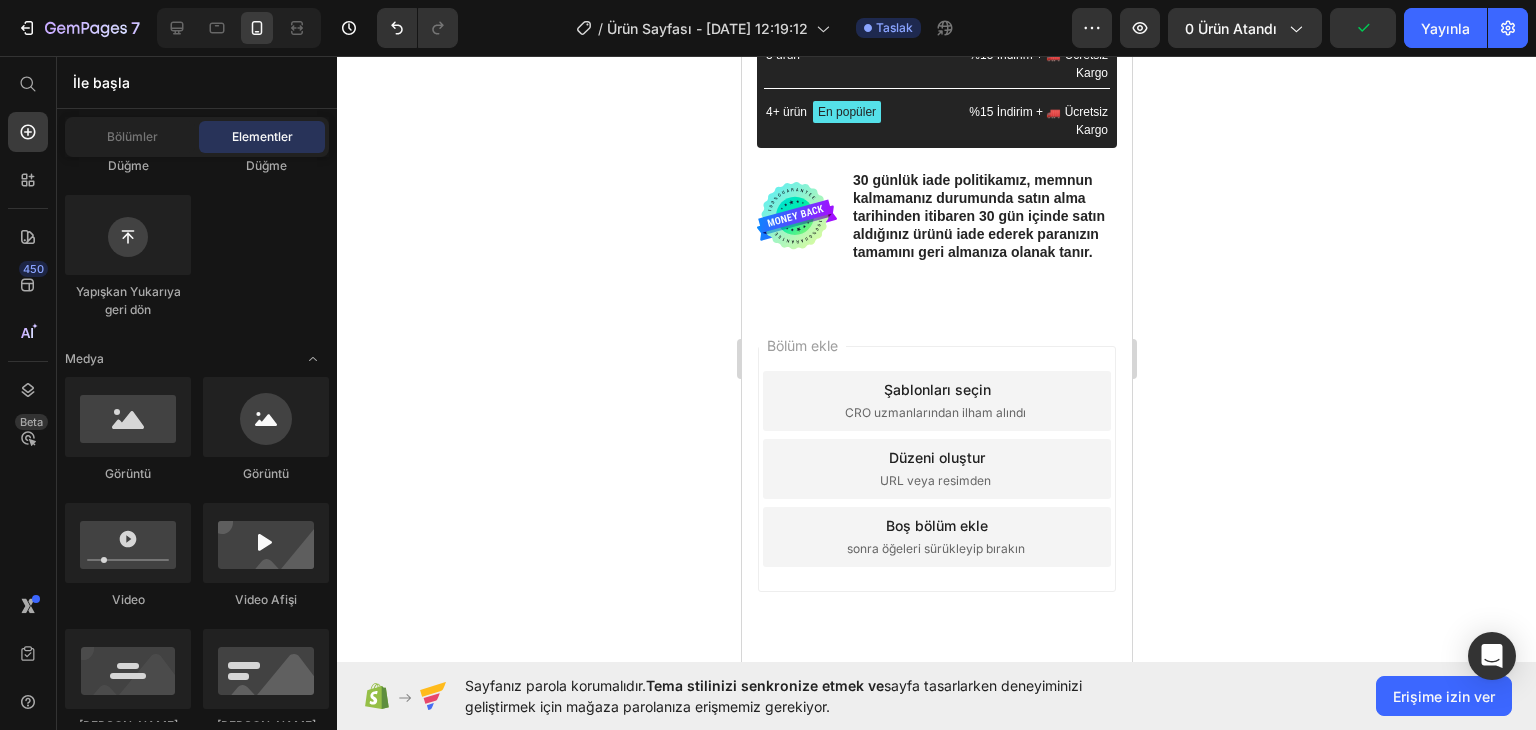 scroll, scrollTop: 831, scrollLeft: 0, axis: vertical 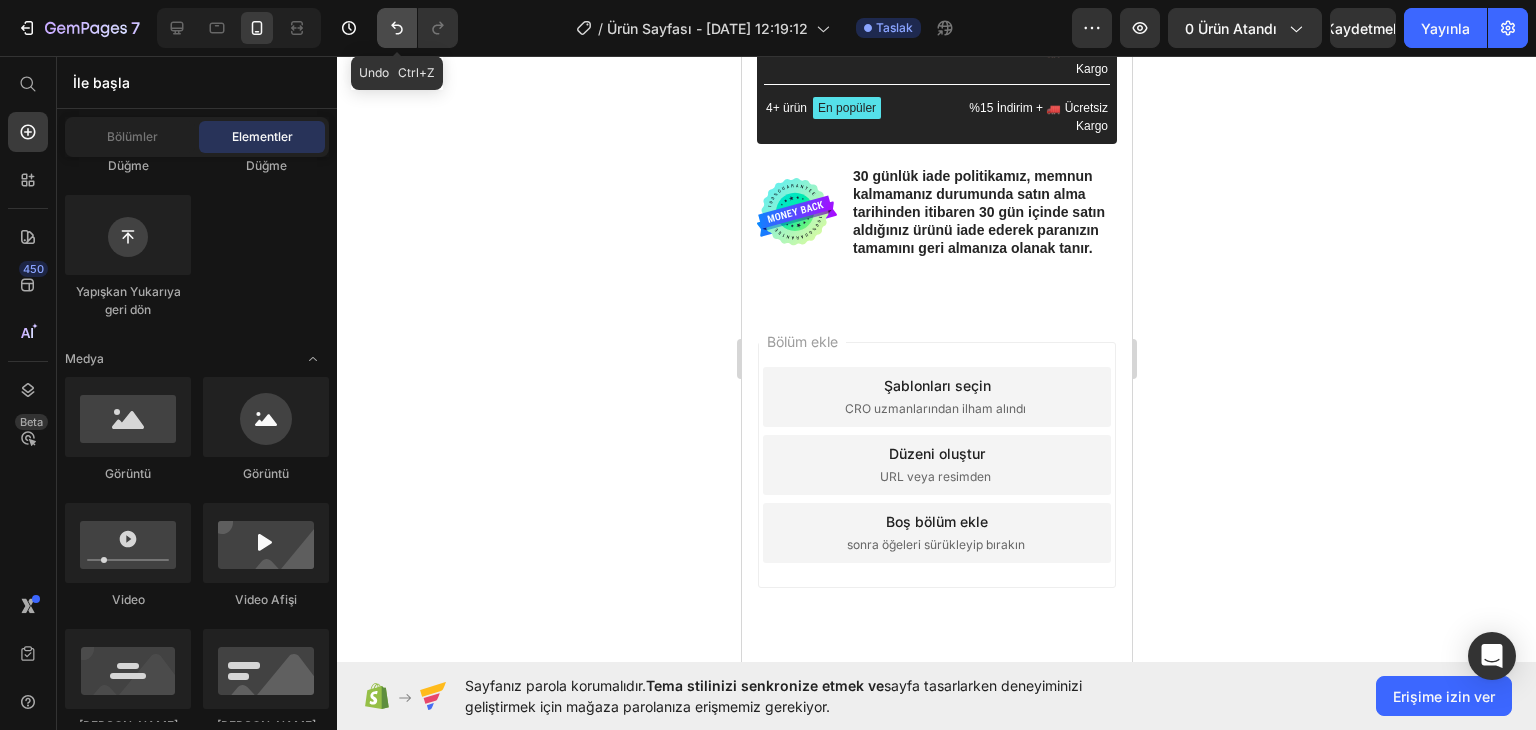 click 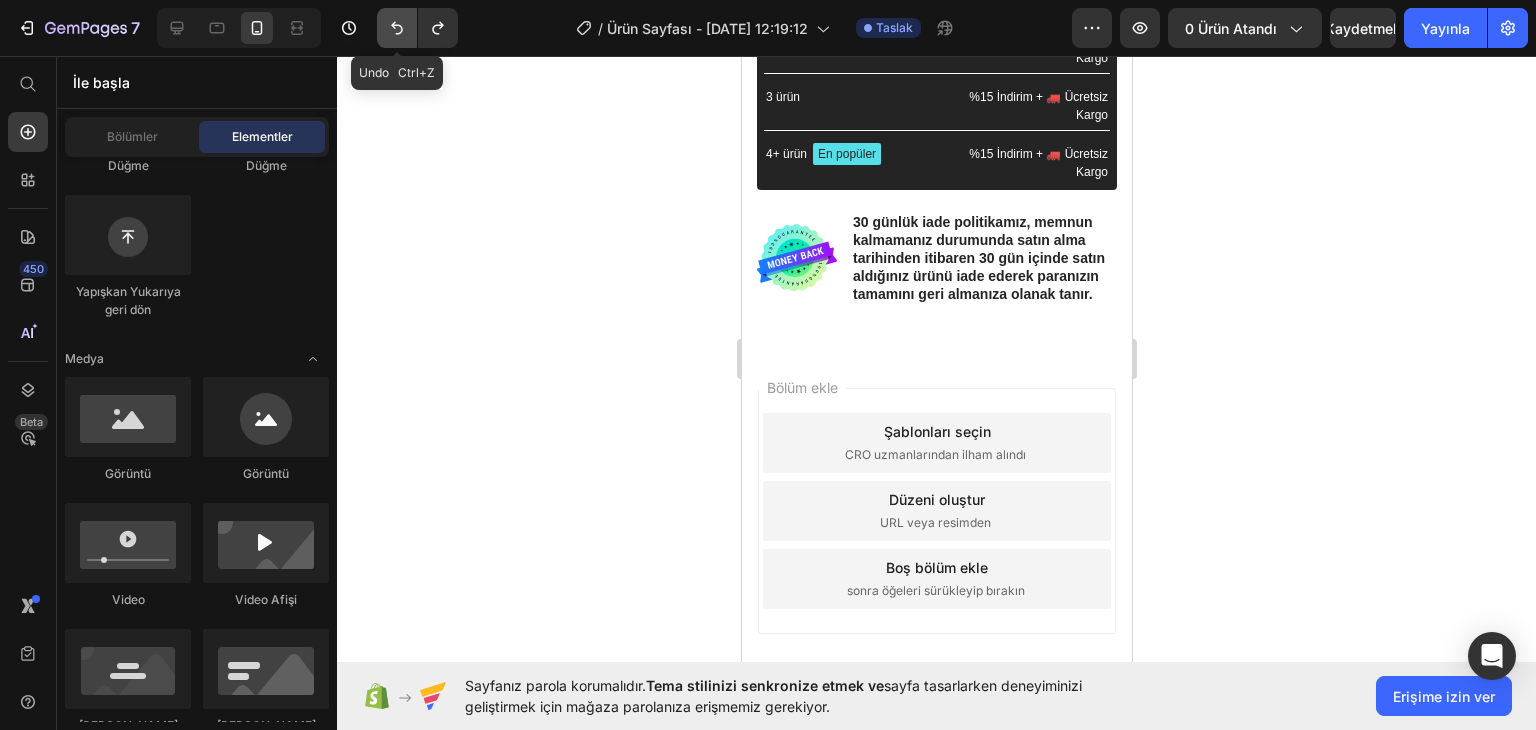 click 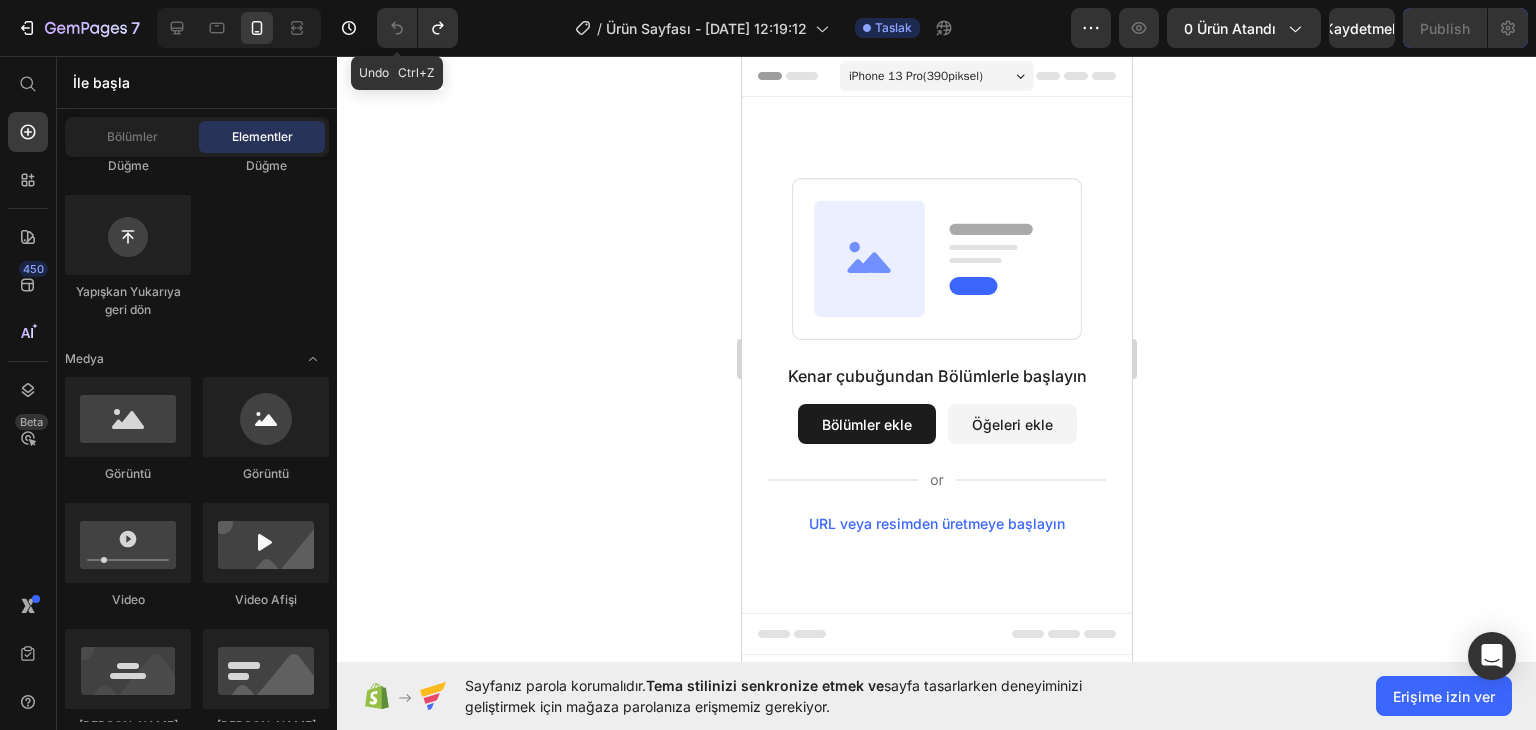 scroll, scrollTop: 0, scrollLeft: 0, axis: both 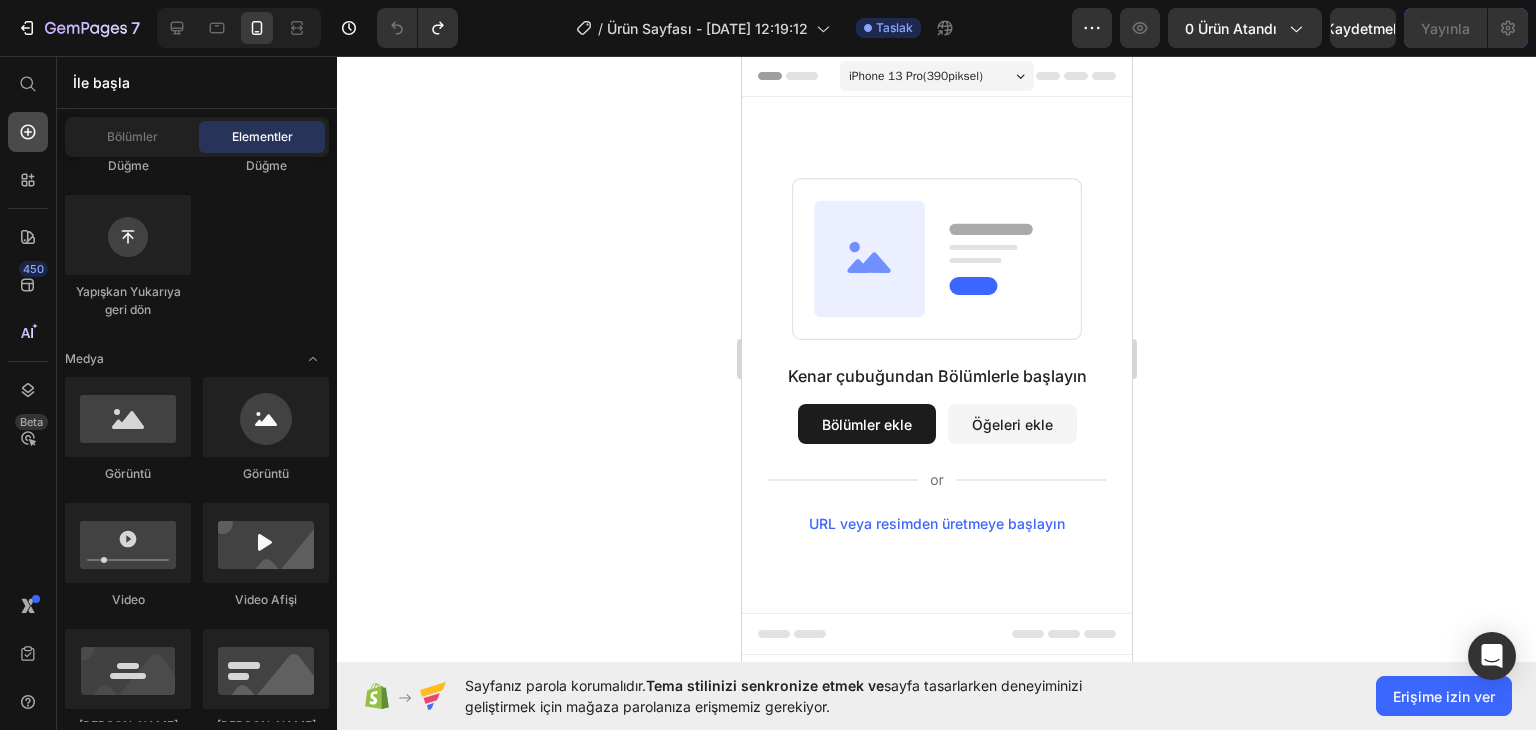 click 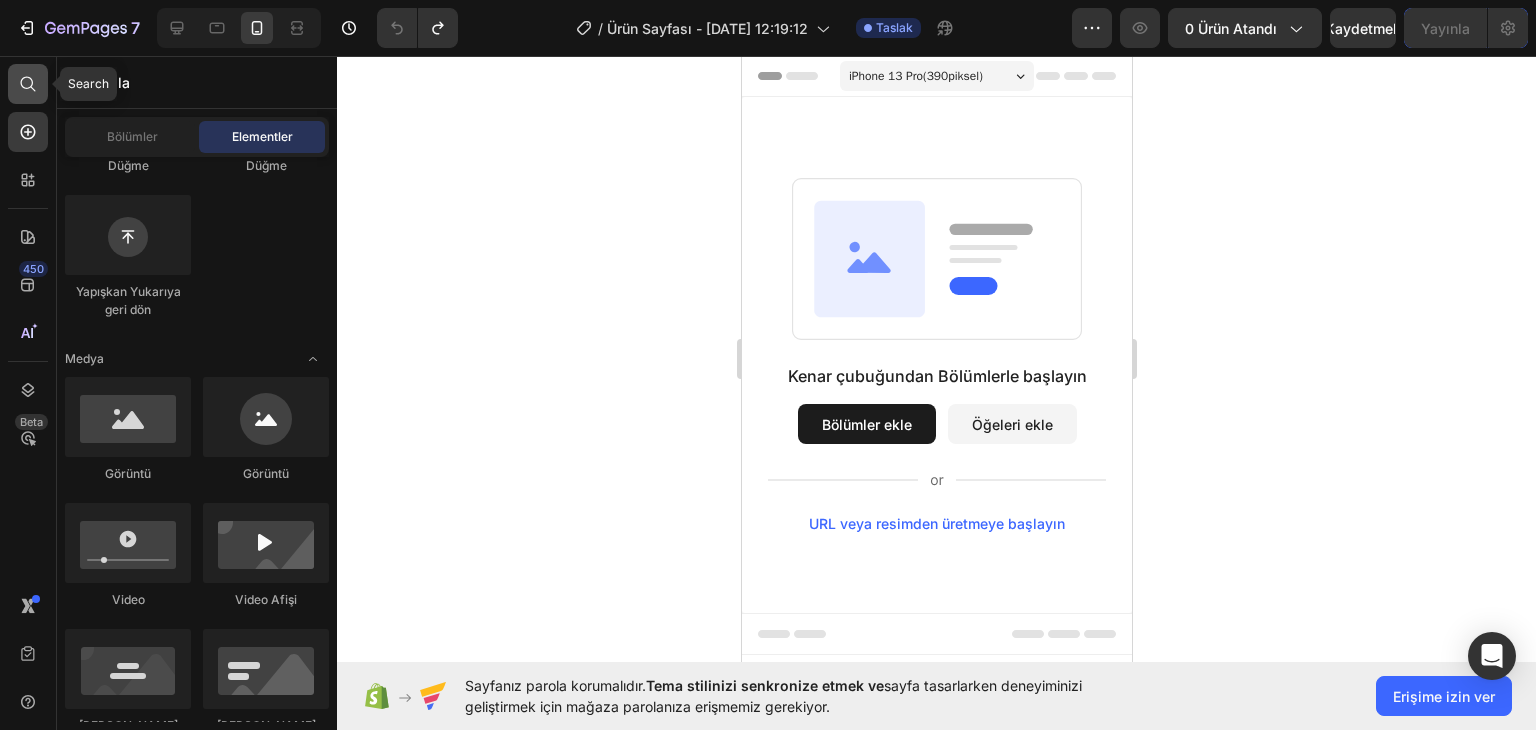 click 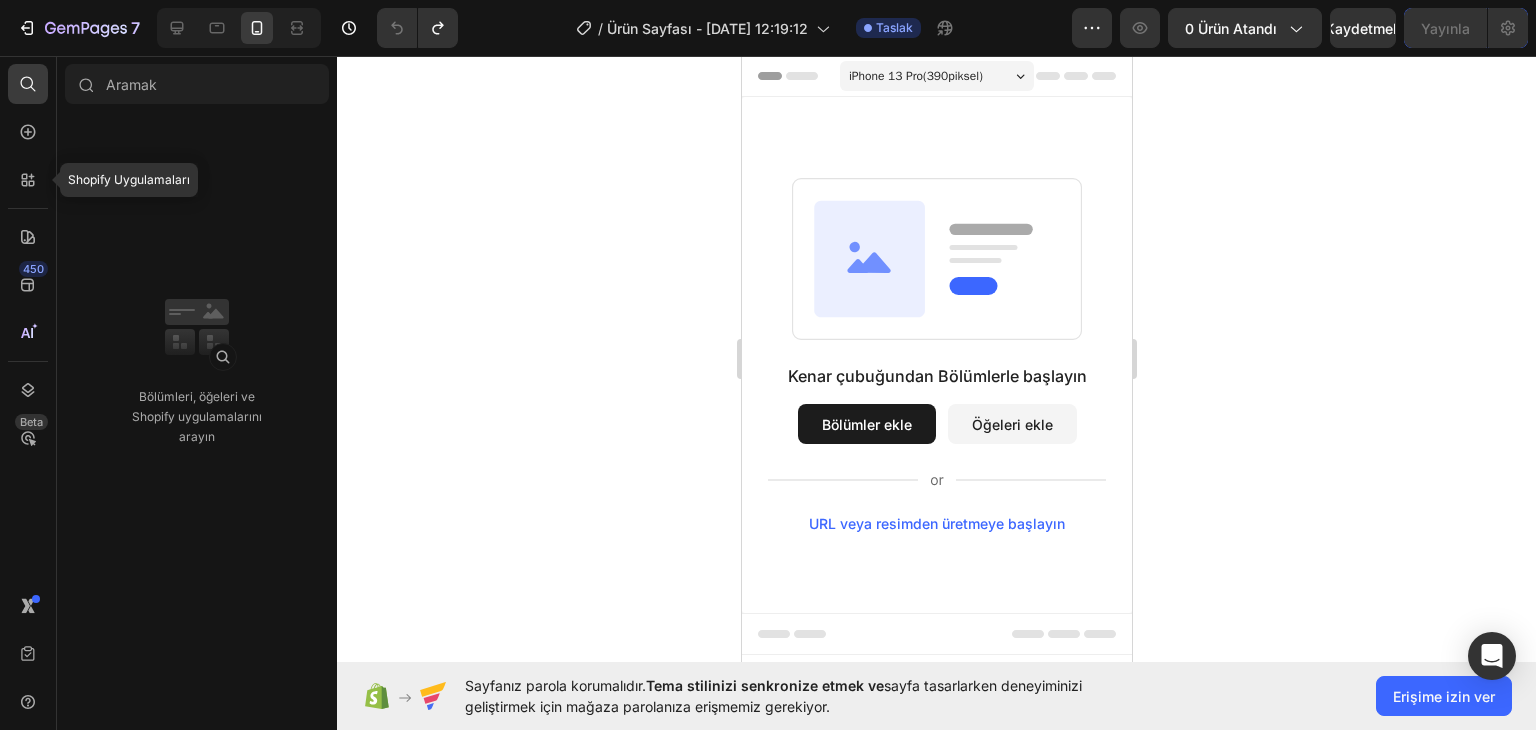 click 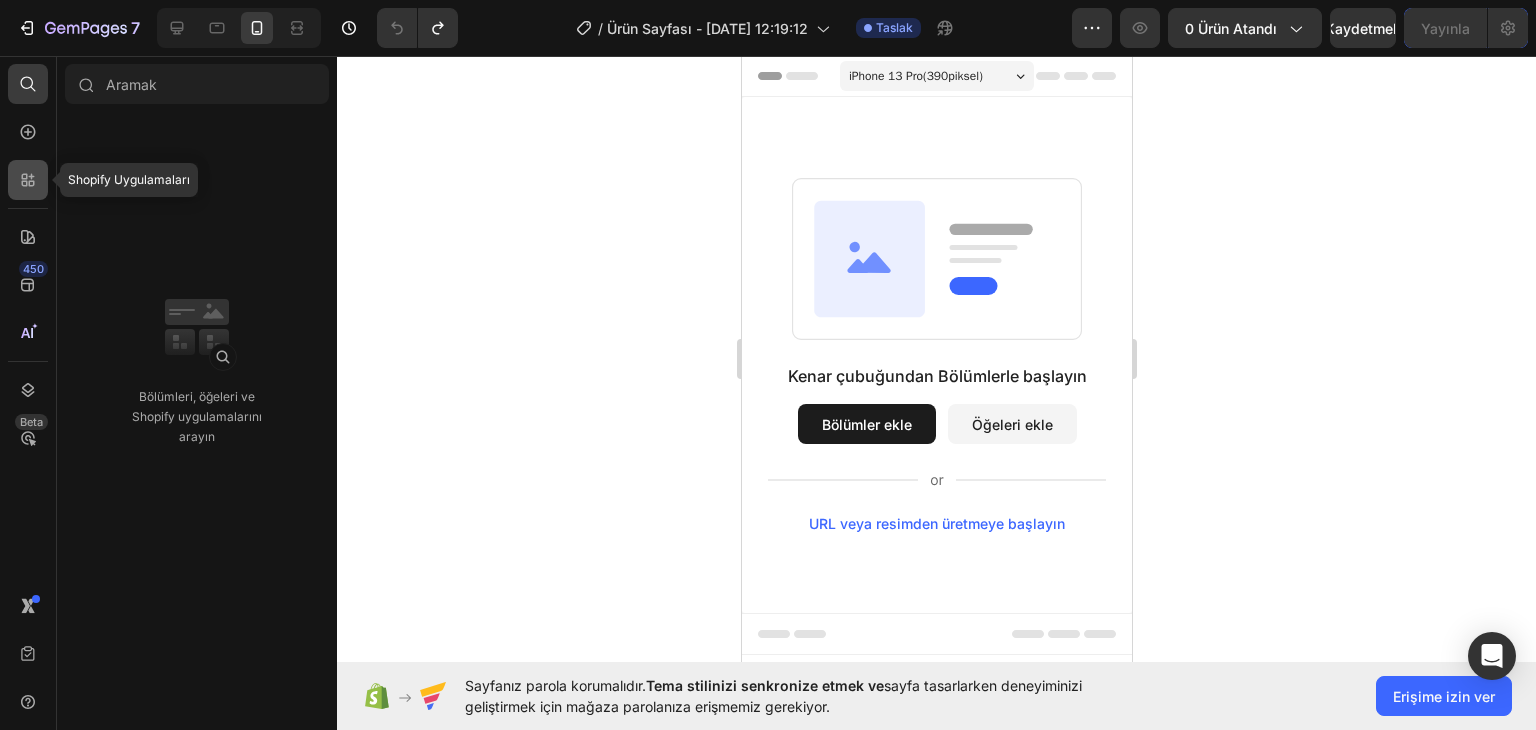 click 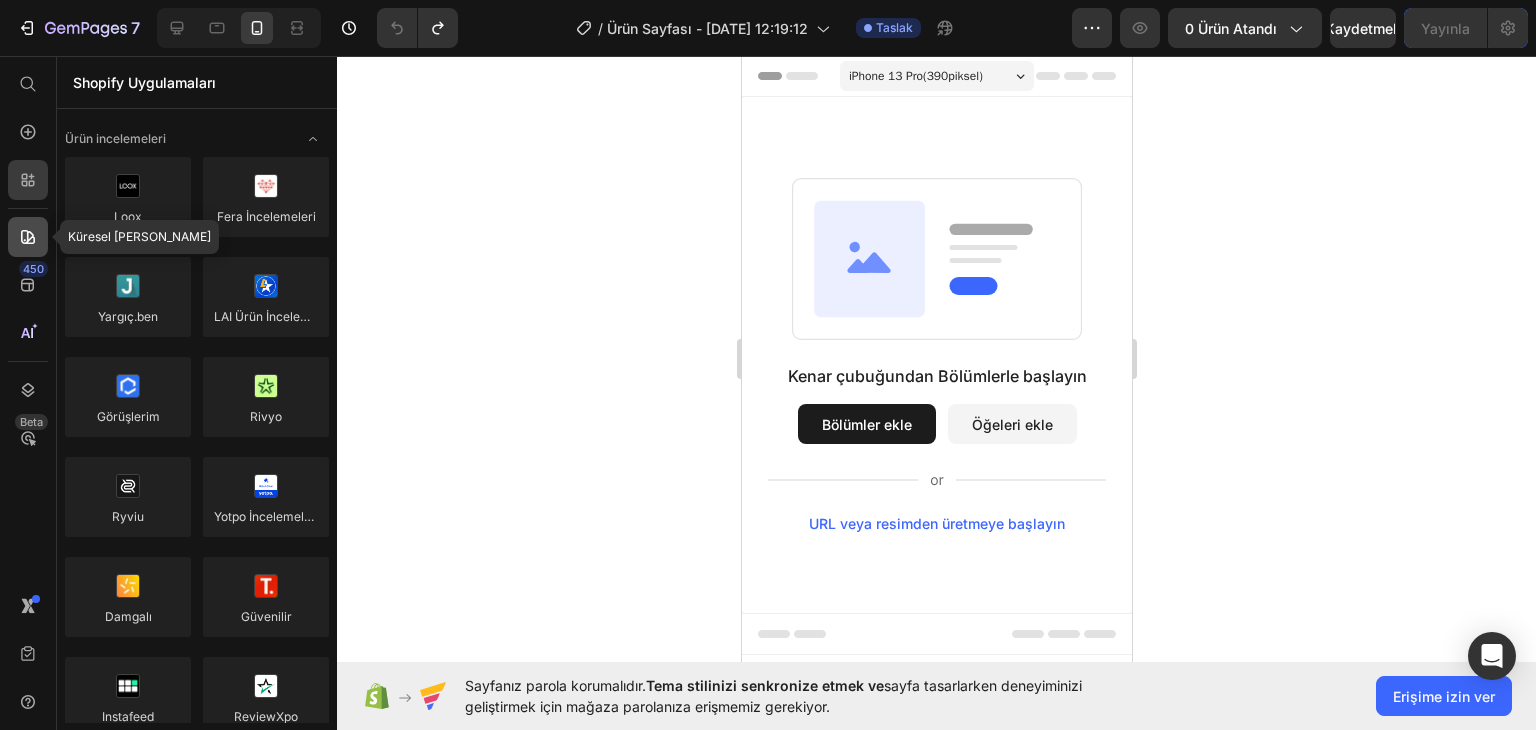 click 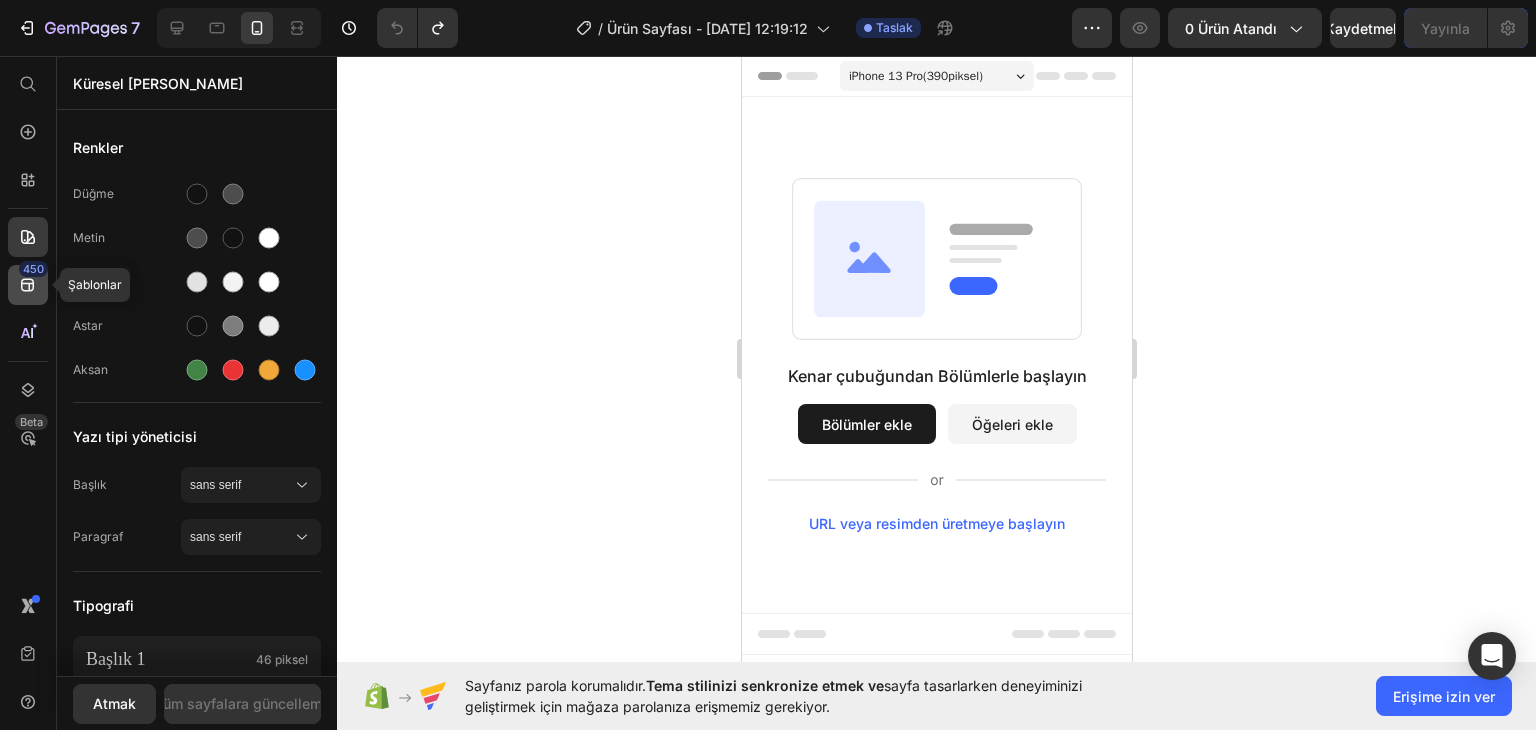 click 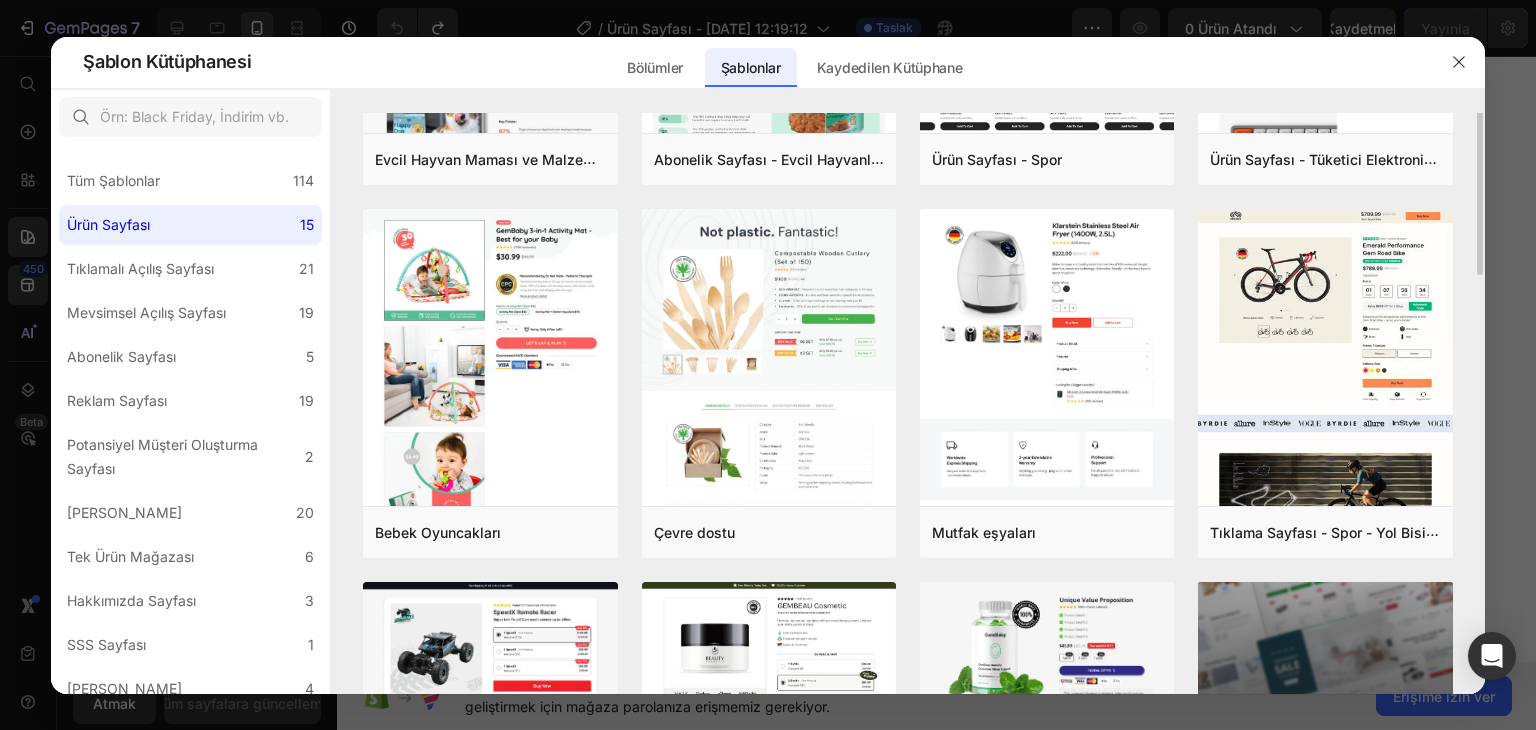 scroll, scrollTop: 368, scrollLeft: 0, axis: vertical 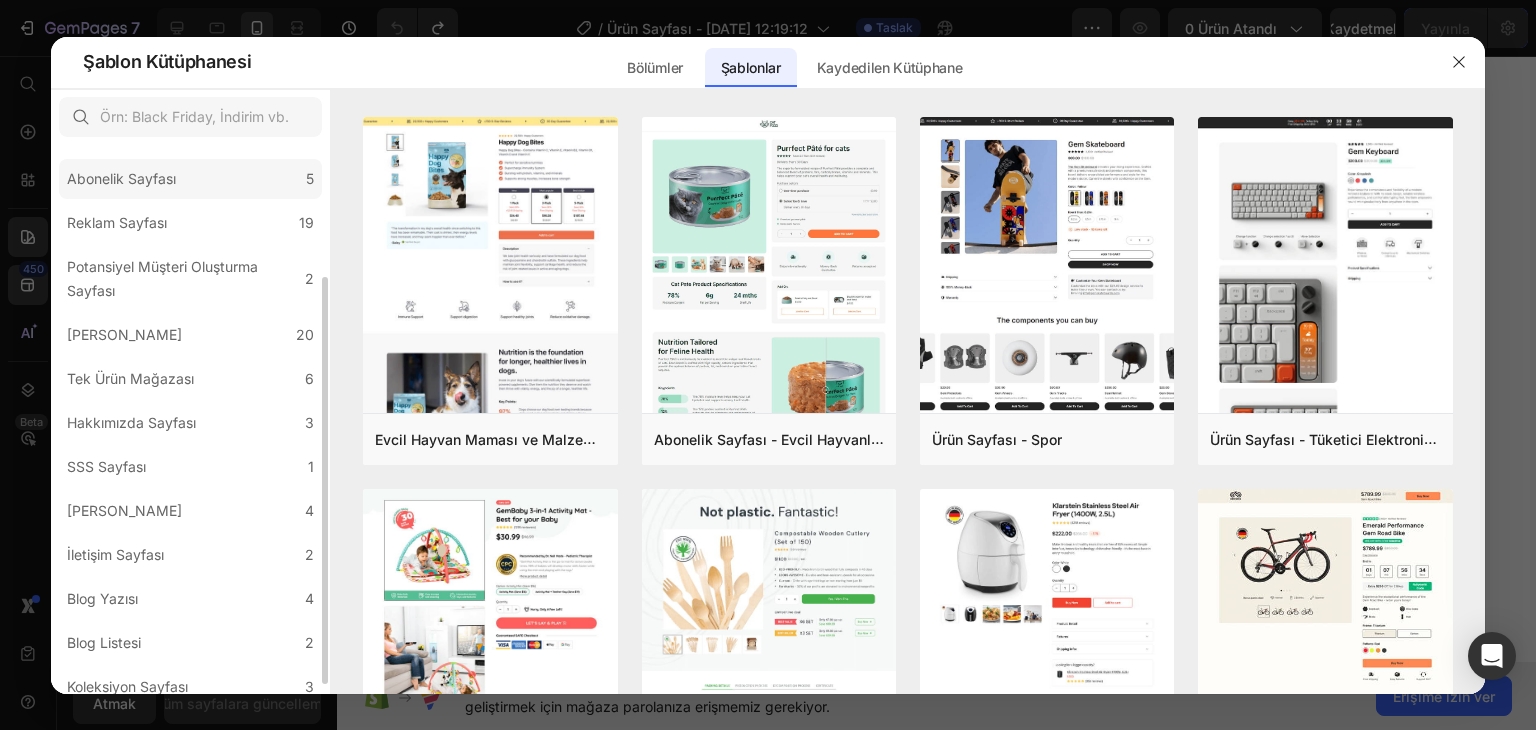 click on "Tek Ürün Mağazası 6" 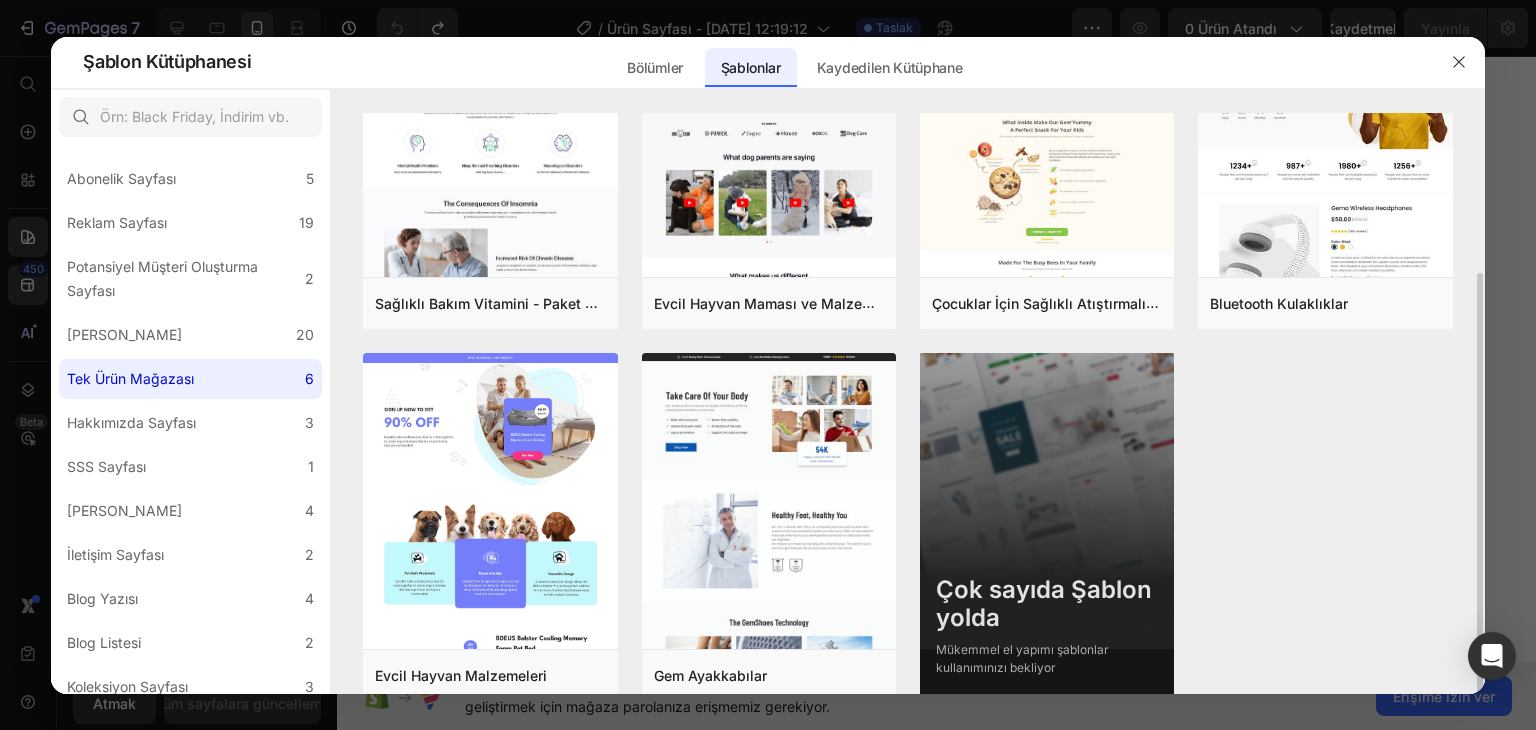scroll, scrollTop: 164, scrollLeft: 0, axis: vertical 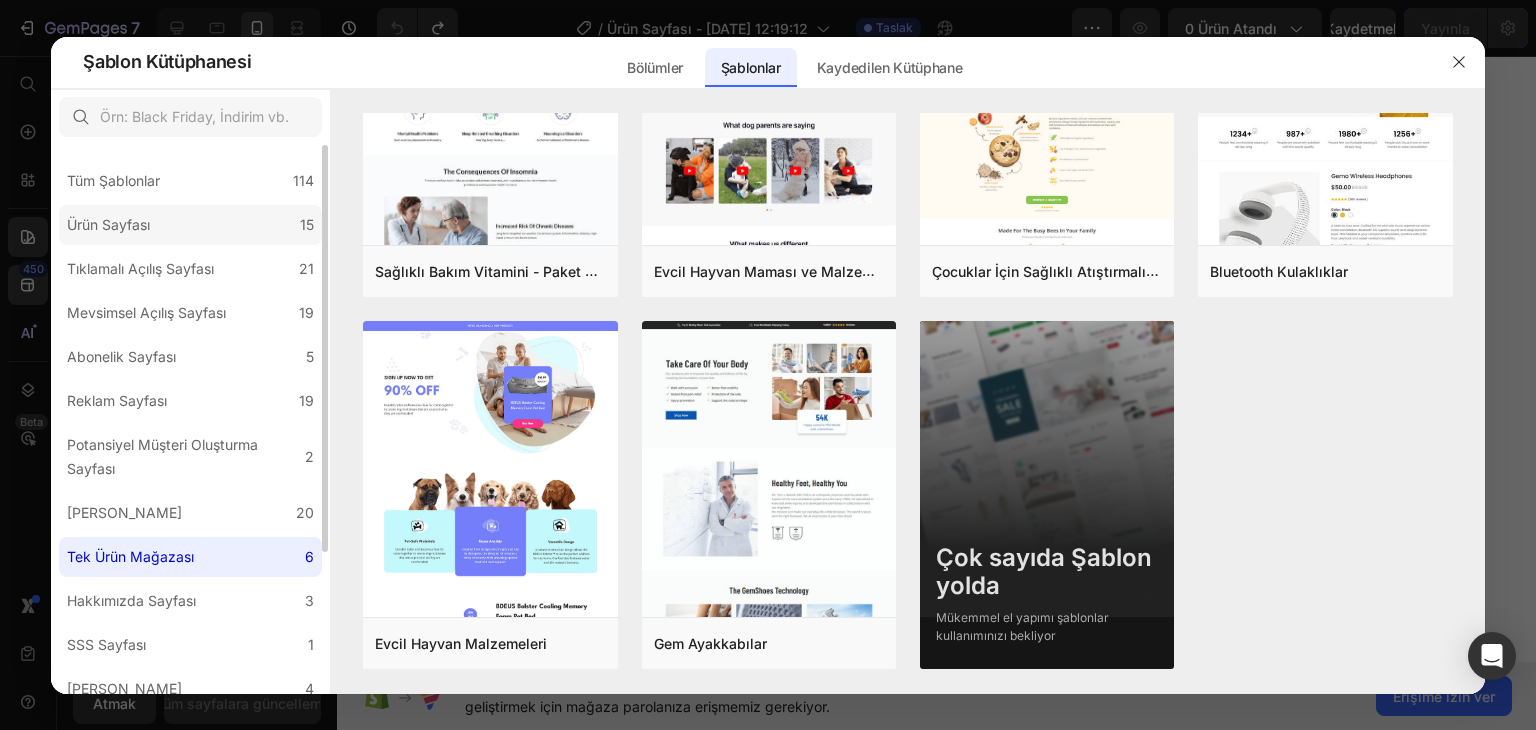 click on "Ürün Sayfası 15" 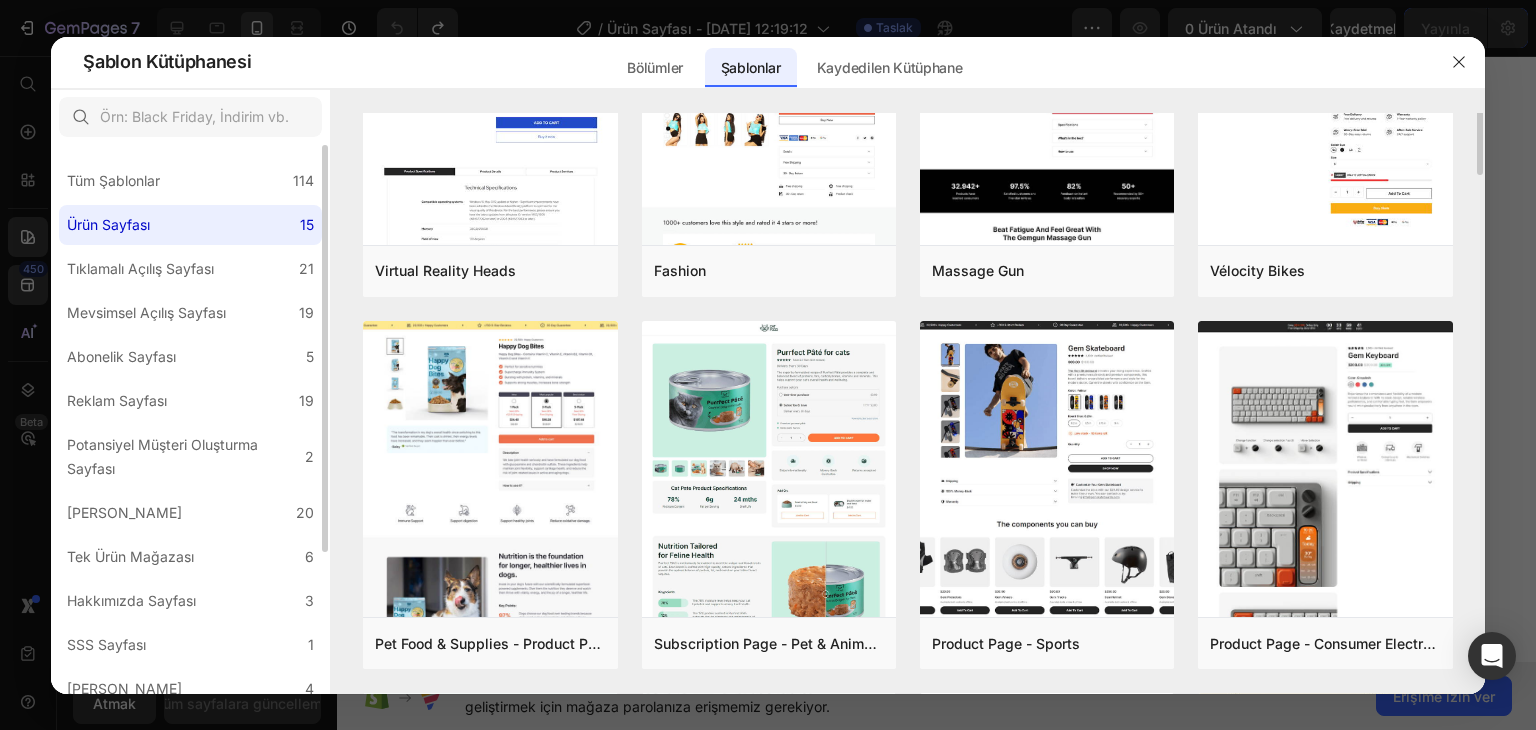 scroll, scrollTop: 0, scrollLeft: 0, axis: both 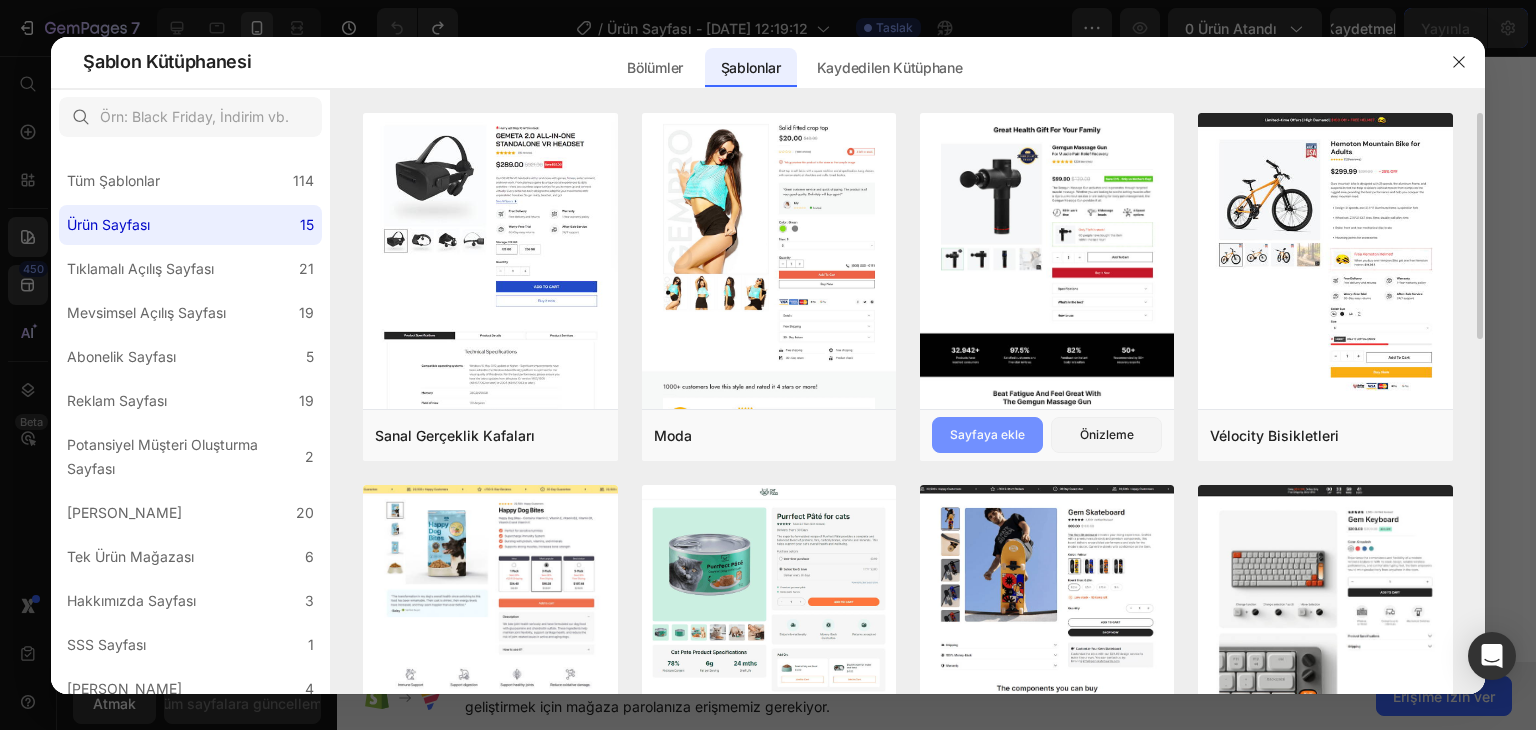 click on "Sayfaya ekle" at bounding box center [987, 434] 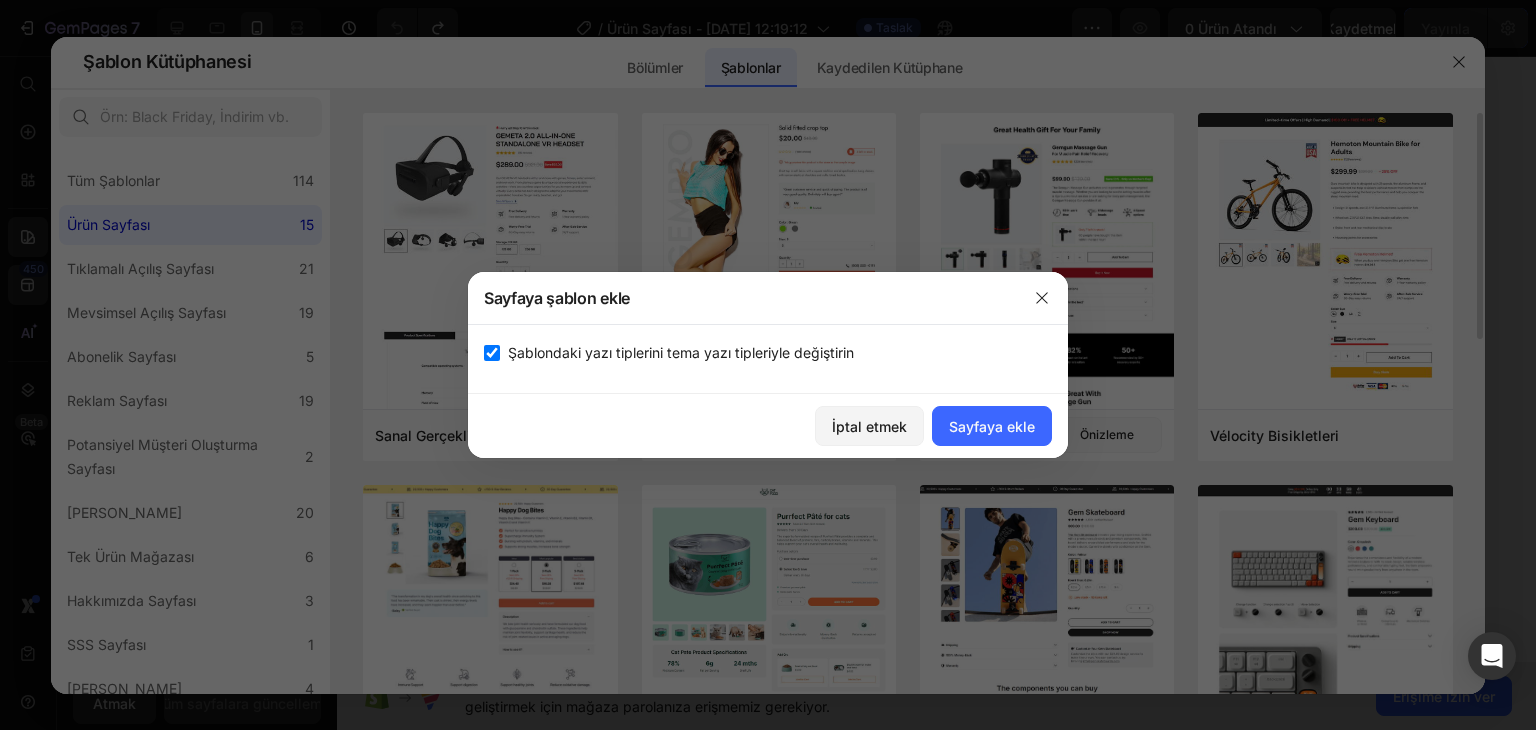 click on "Sayfaya ekle" 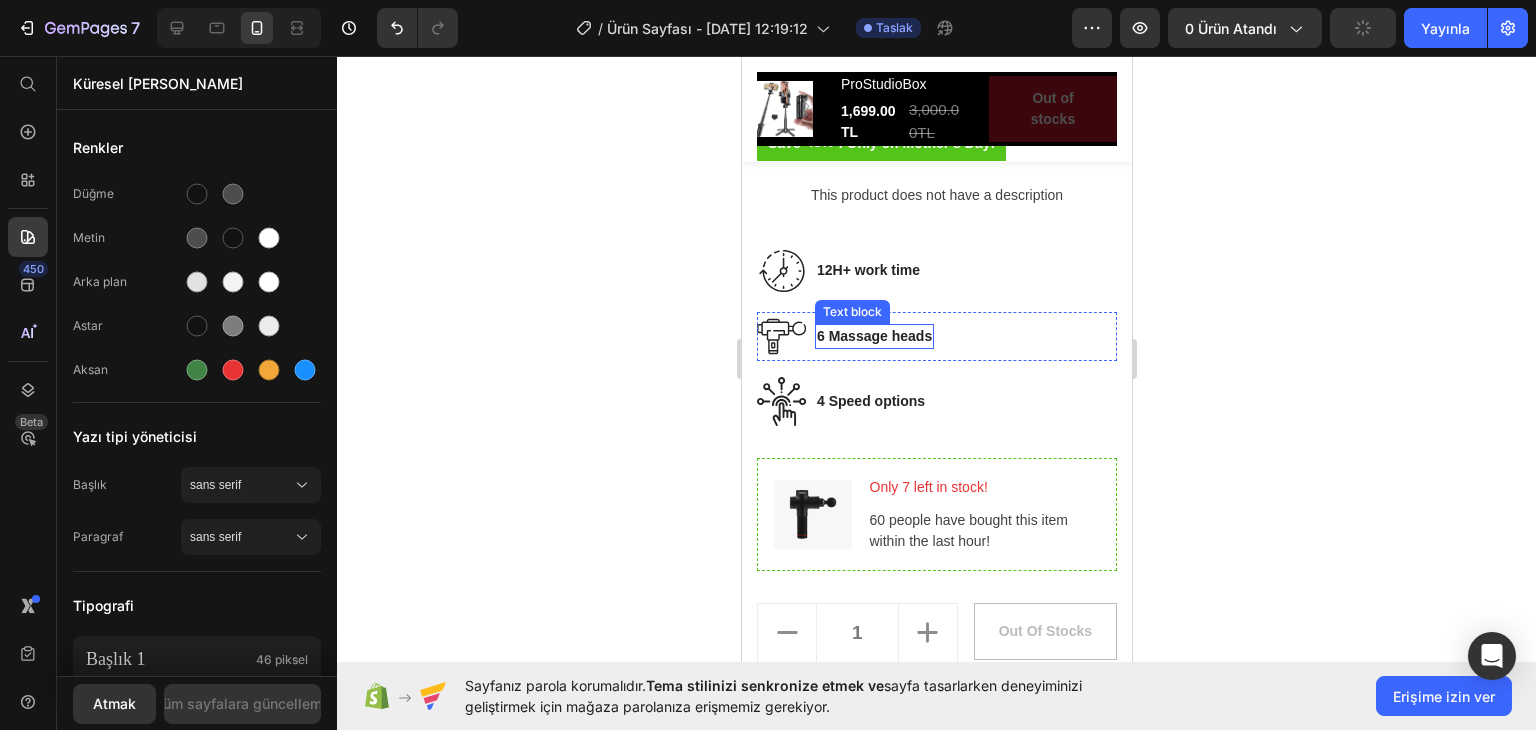 scroll, scrollTop: 916, scrollLeft: 0, axis: vertical 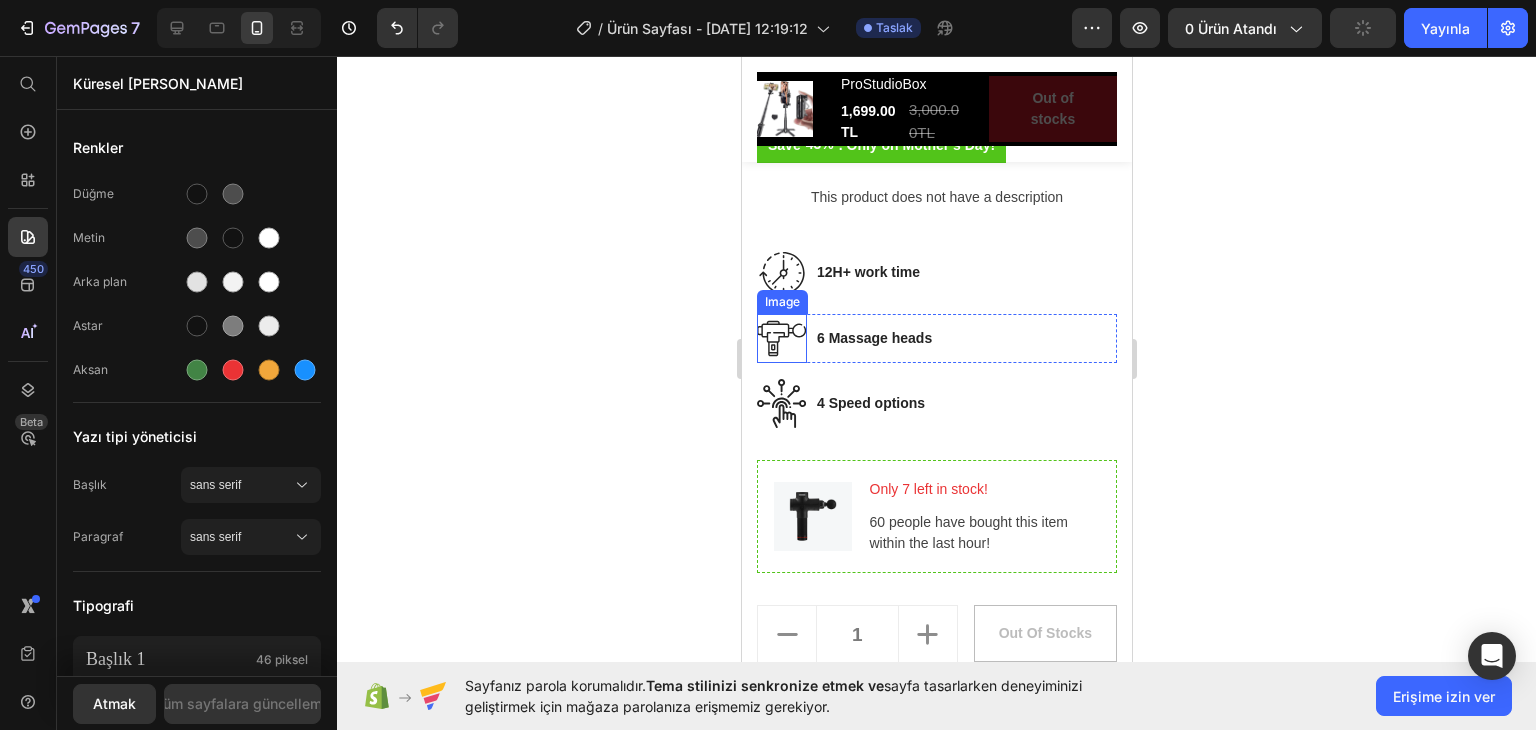 click at bounding box center [781, 338] 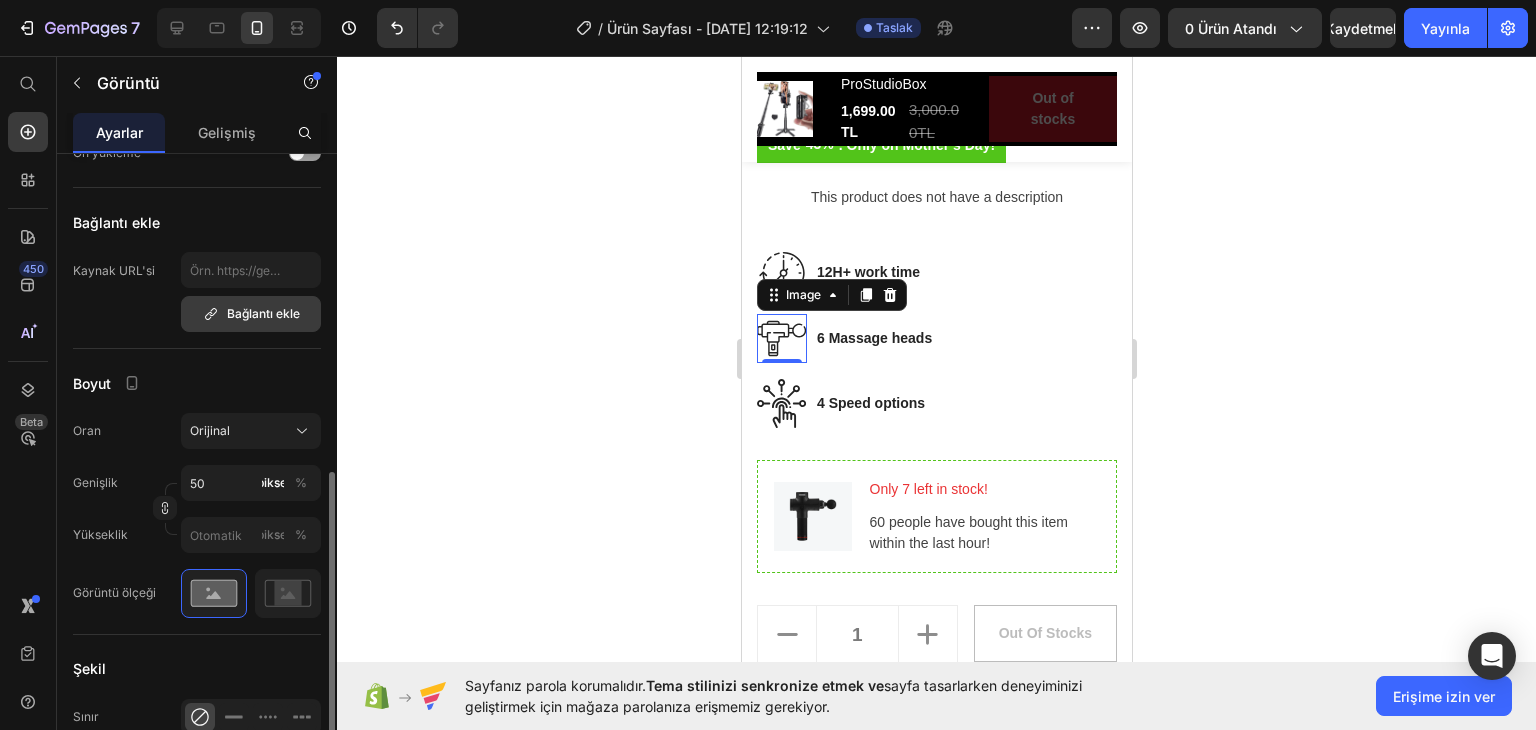 scroll, scrollTop: 536, scrollLeft: 0, axis: vertical 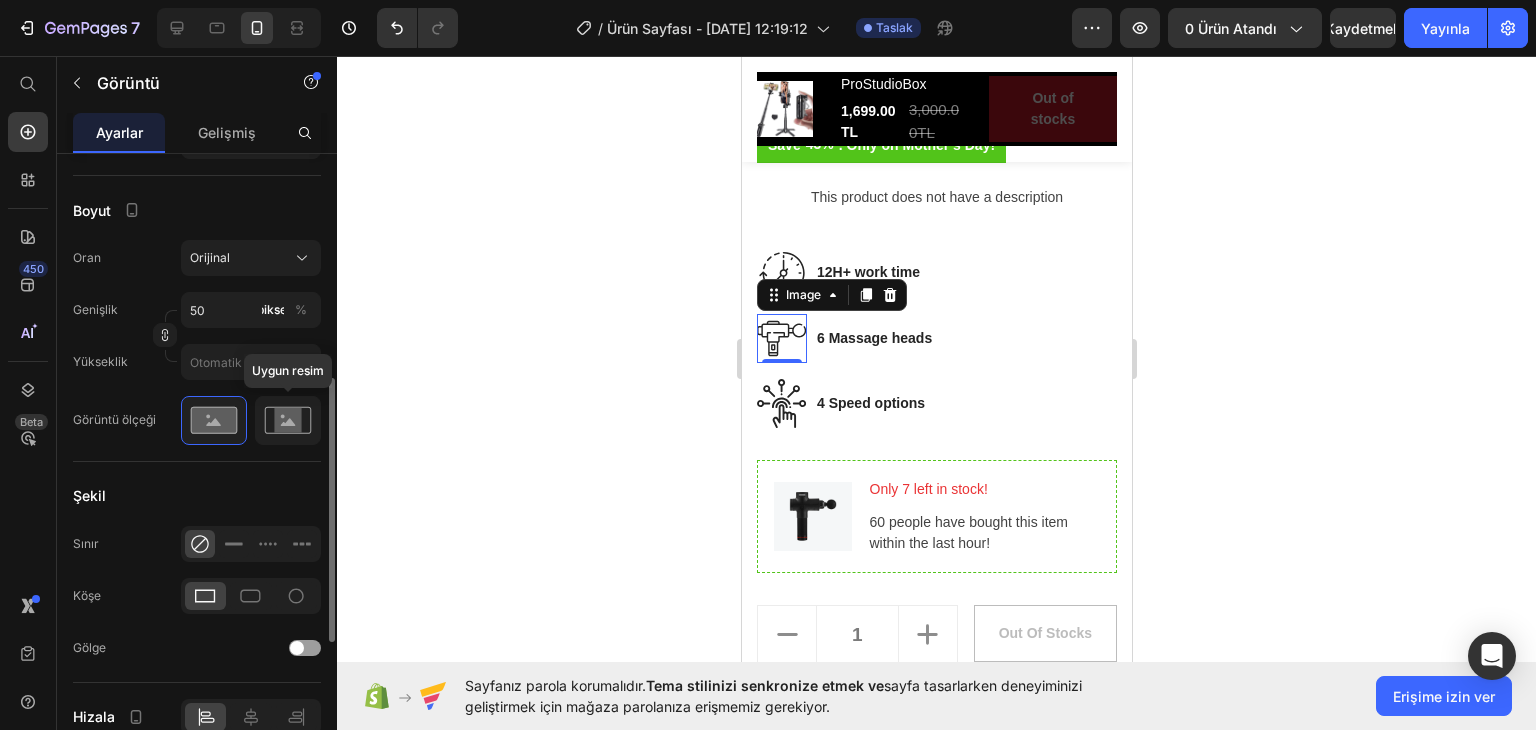 click 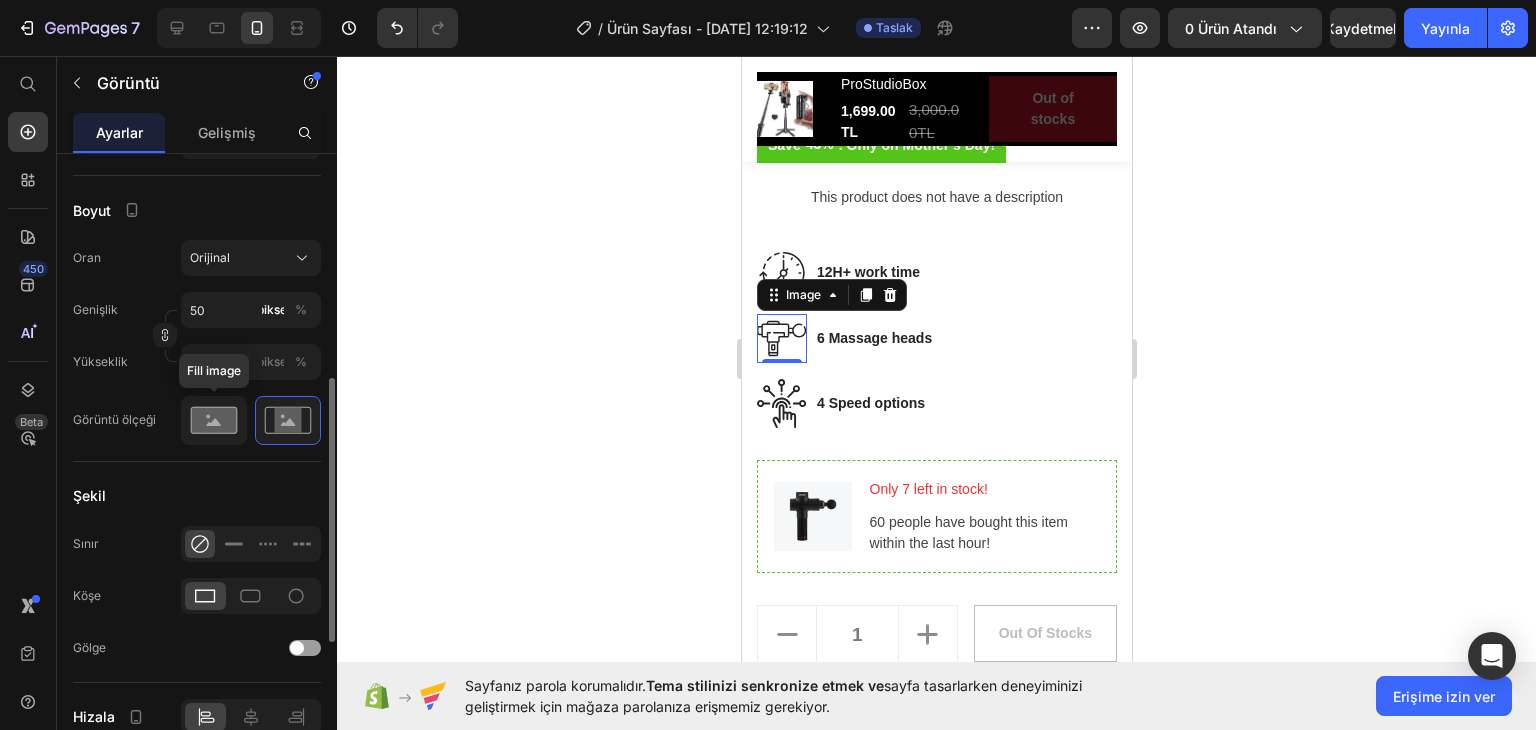click 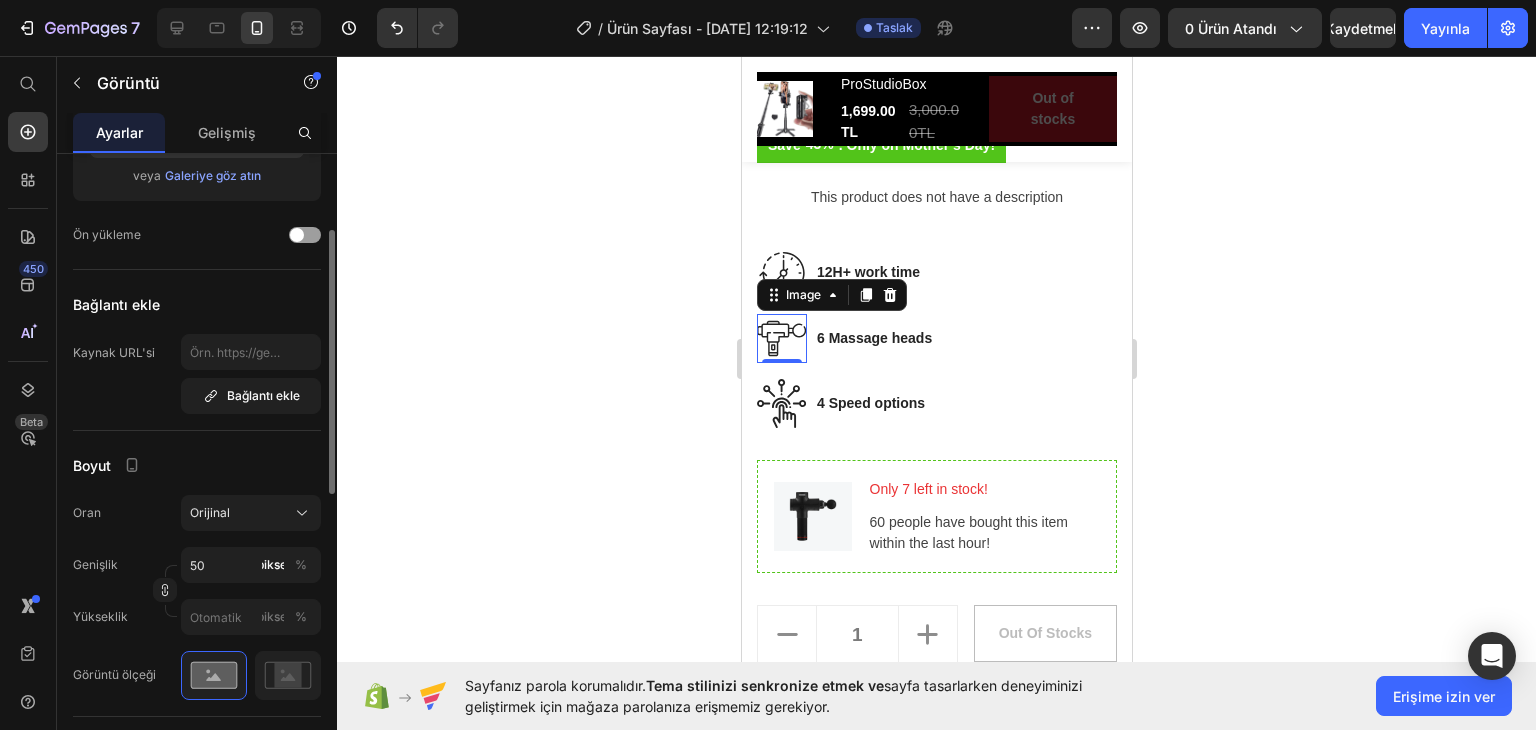 scroll, scrollTop: 0, scrollLeft: 0, axis: both 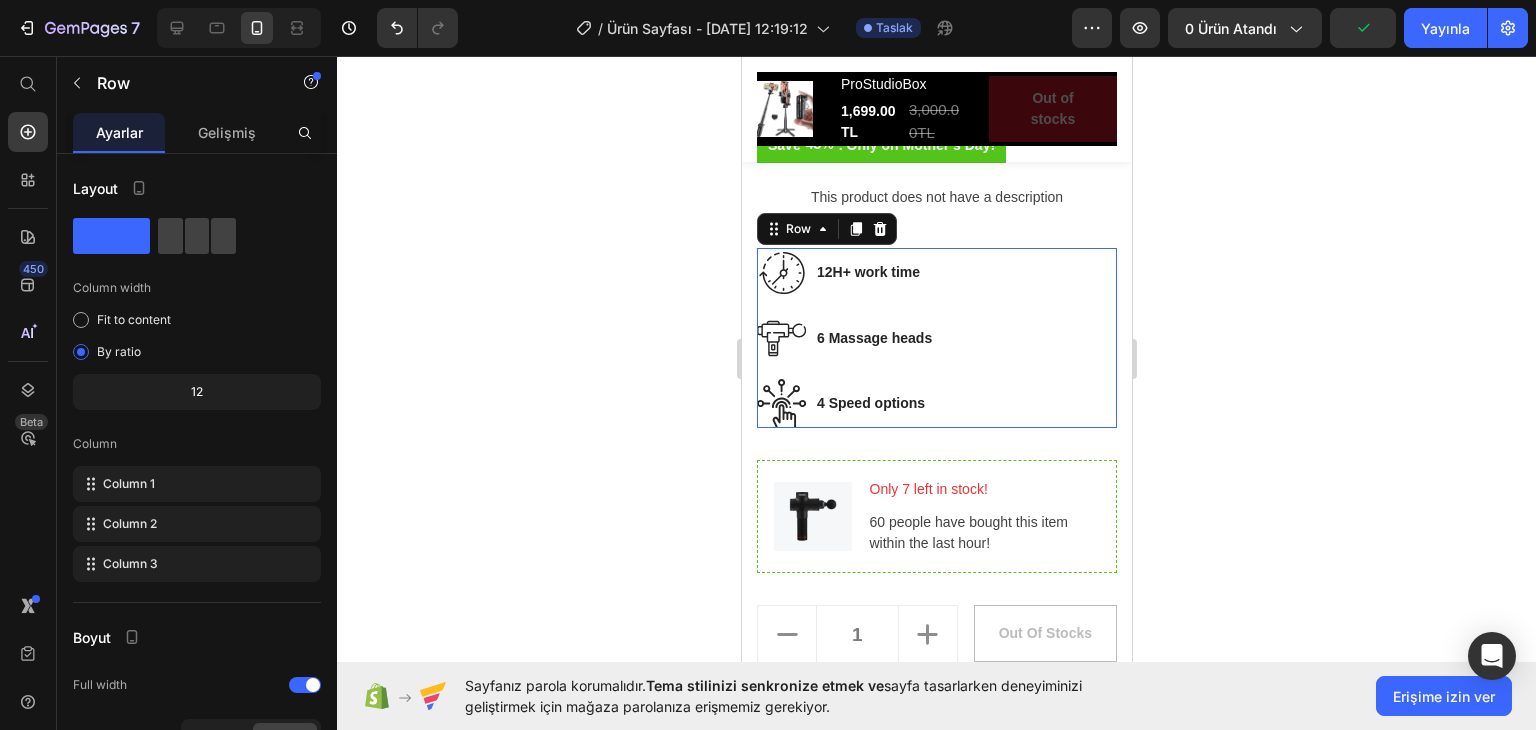 click on "Image 12H+ work time Text block Row" at bounding box center (936, 281) 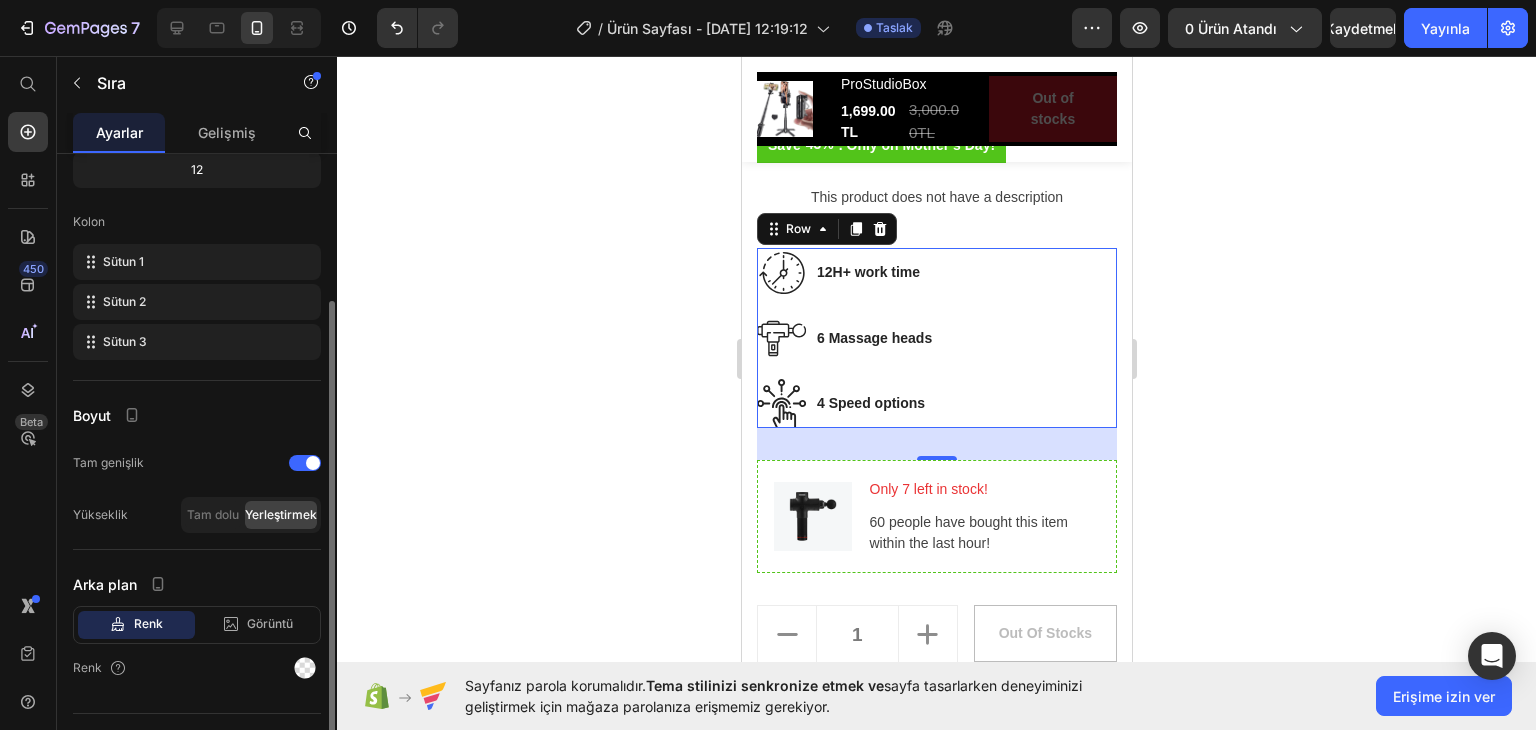 scroll, scrollTop: 216, scrollLeft: 0, axis: vertical 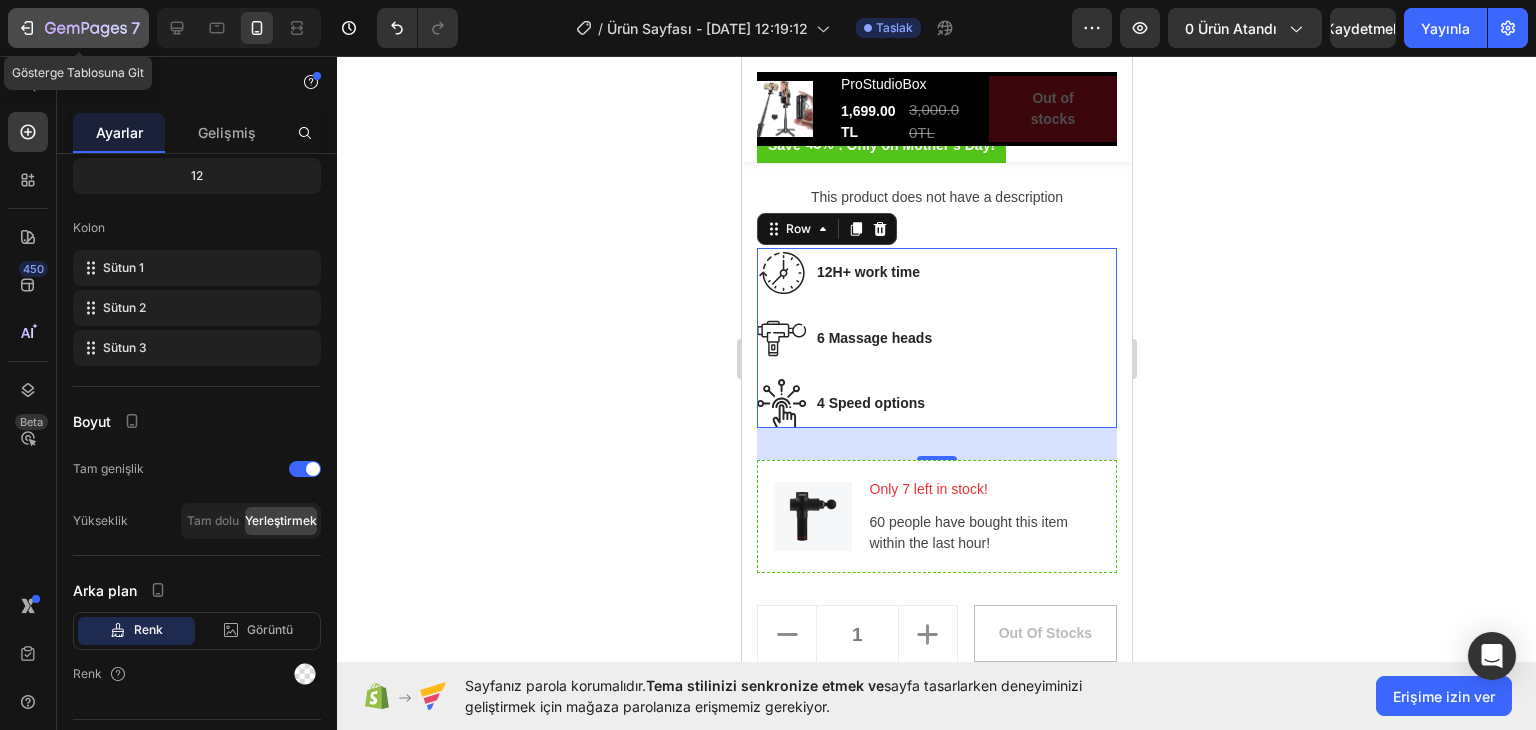 click 